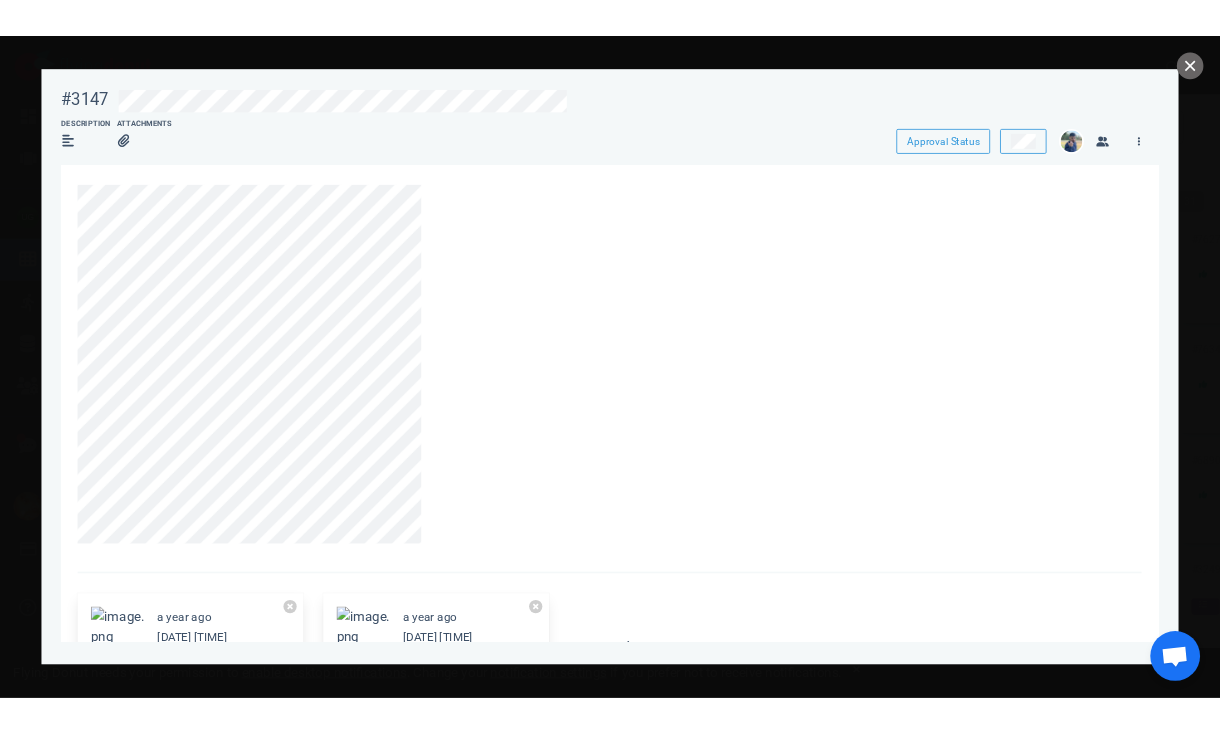 scroll, scrollTop: 0, scrollLeft: 0, axis: both 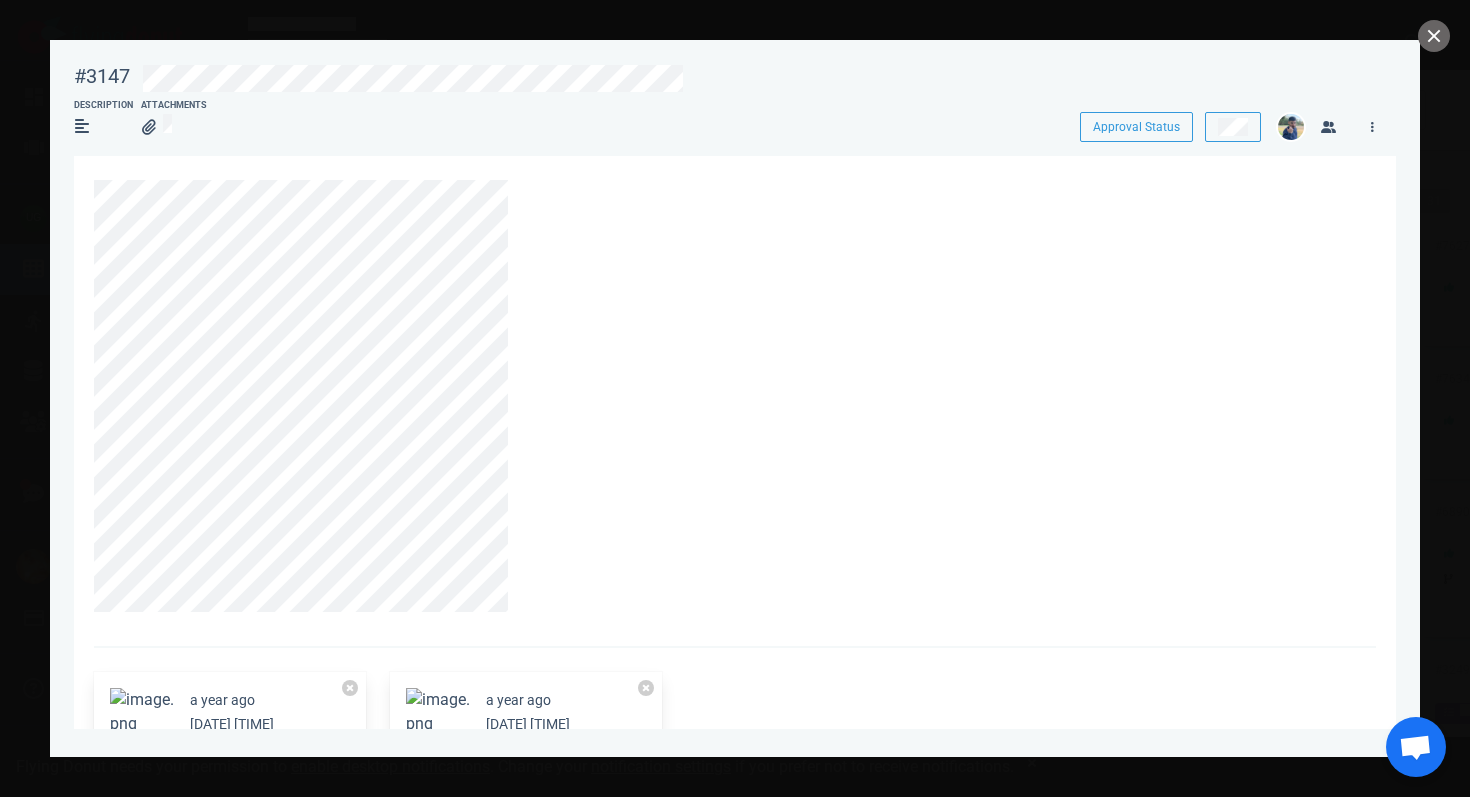 click at bounding box center [735, 398] 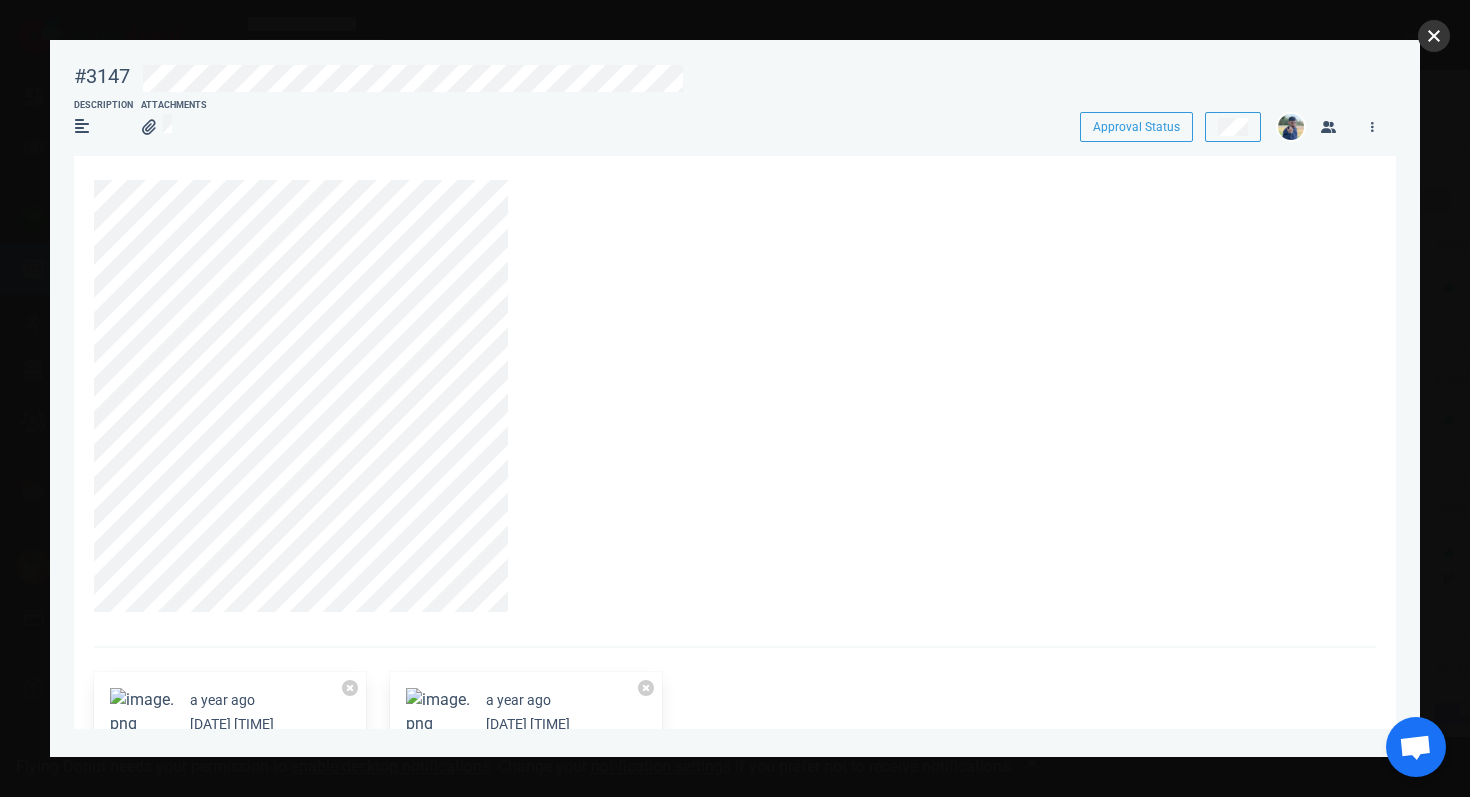 click at bounding box center (1434, 36) 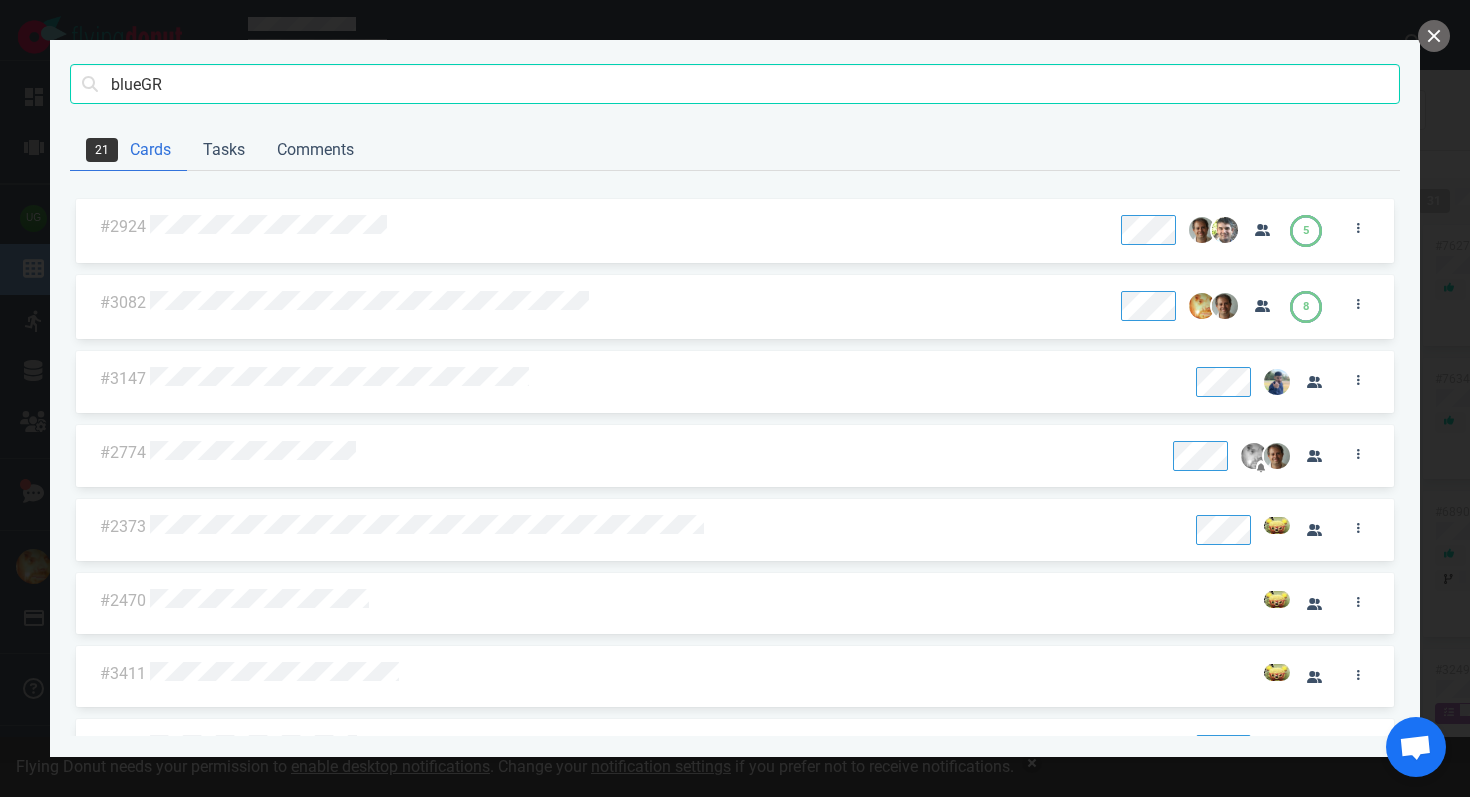 click on "blueGR Search" at bounding box center [735, 85] 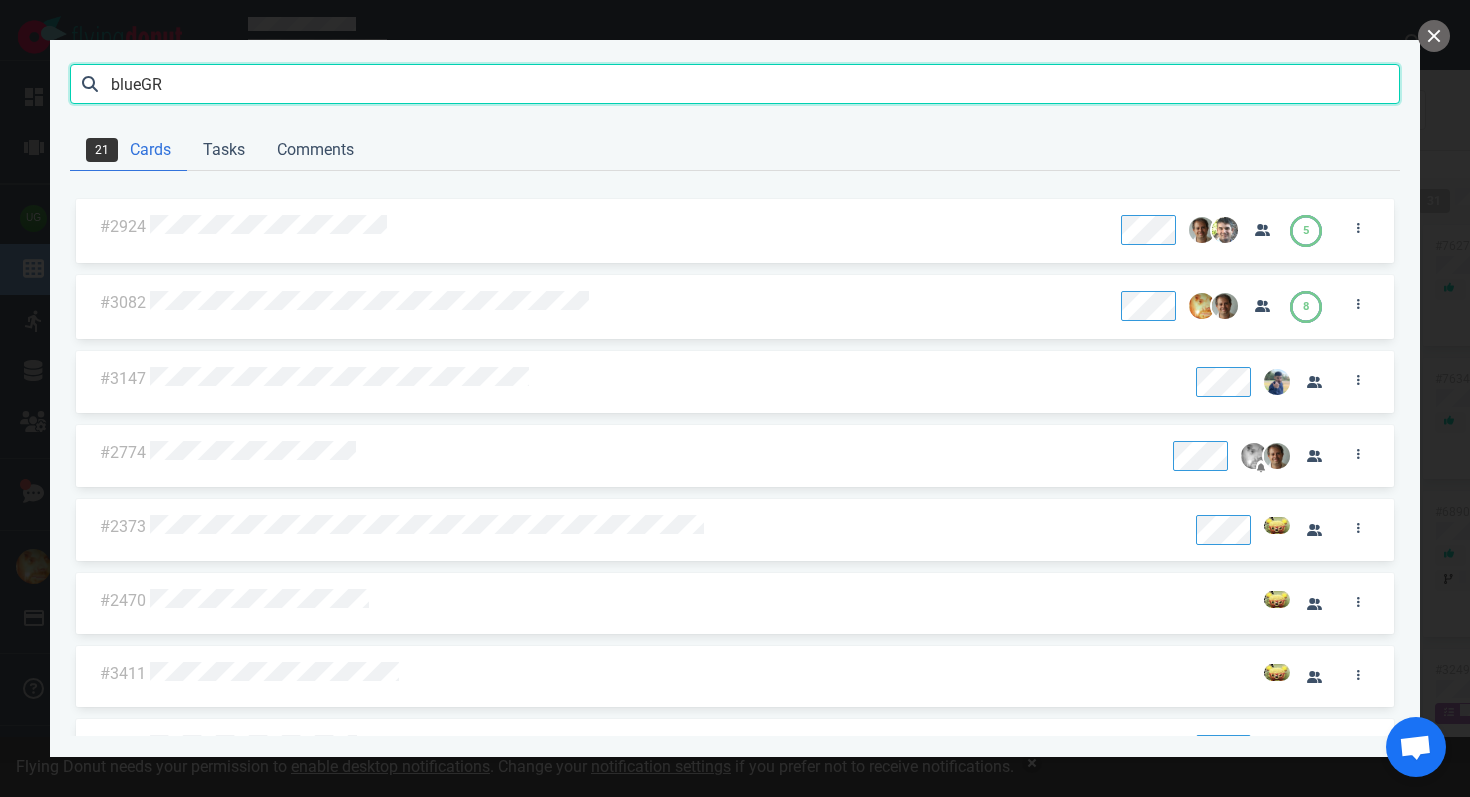 click on "blueGR" at bounding box center [735, 84] 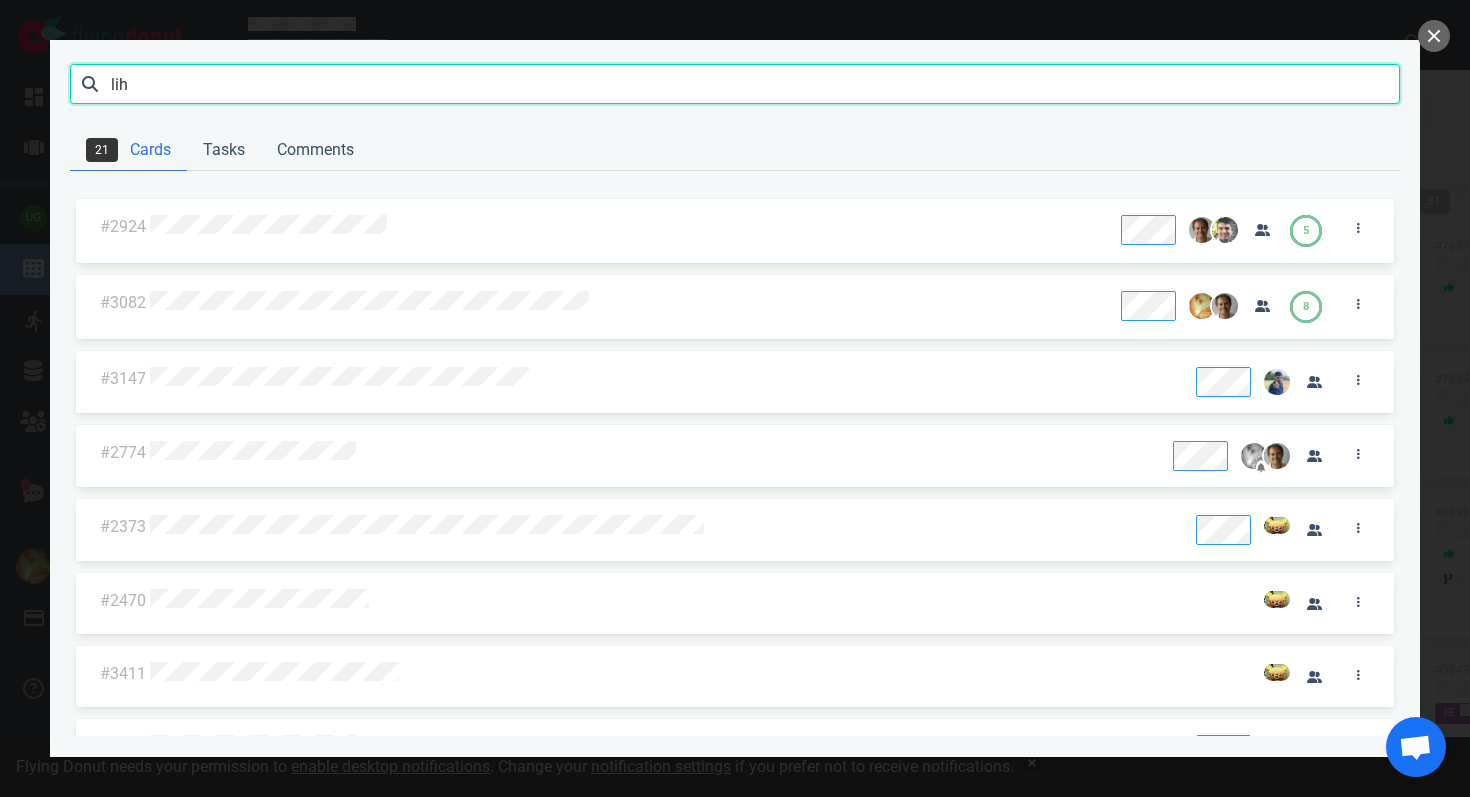 type on "lih" 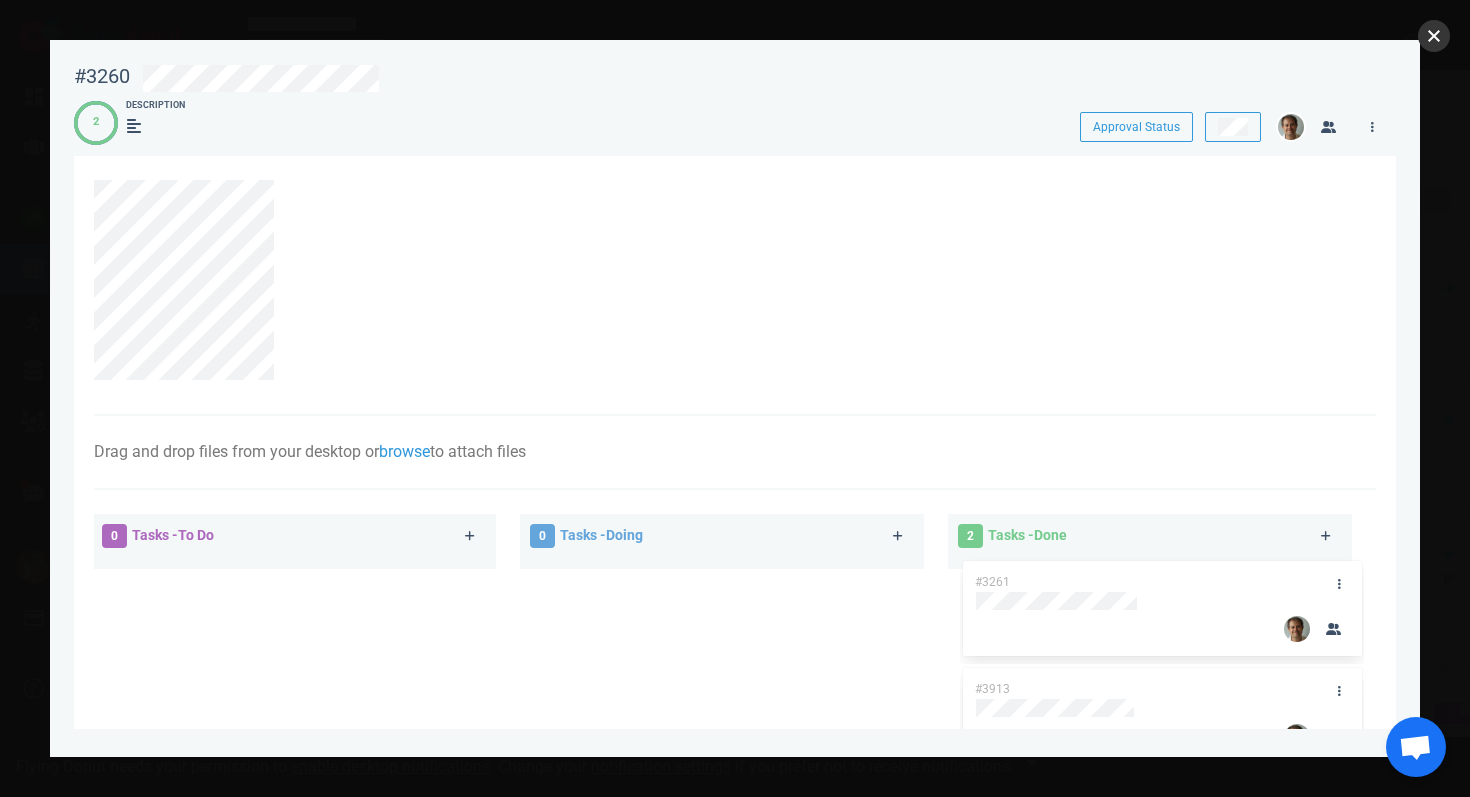 click at bounding box center [1434, 36] 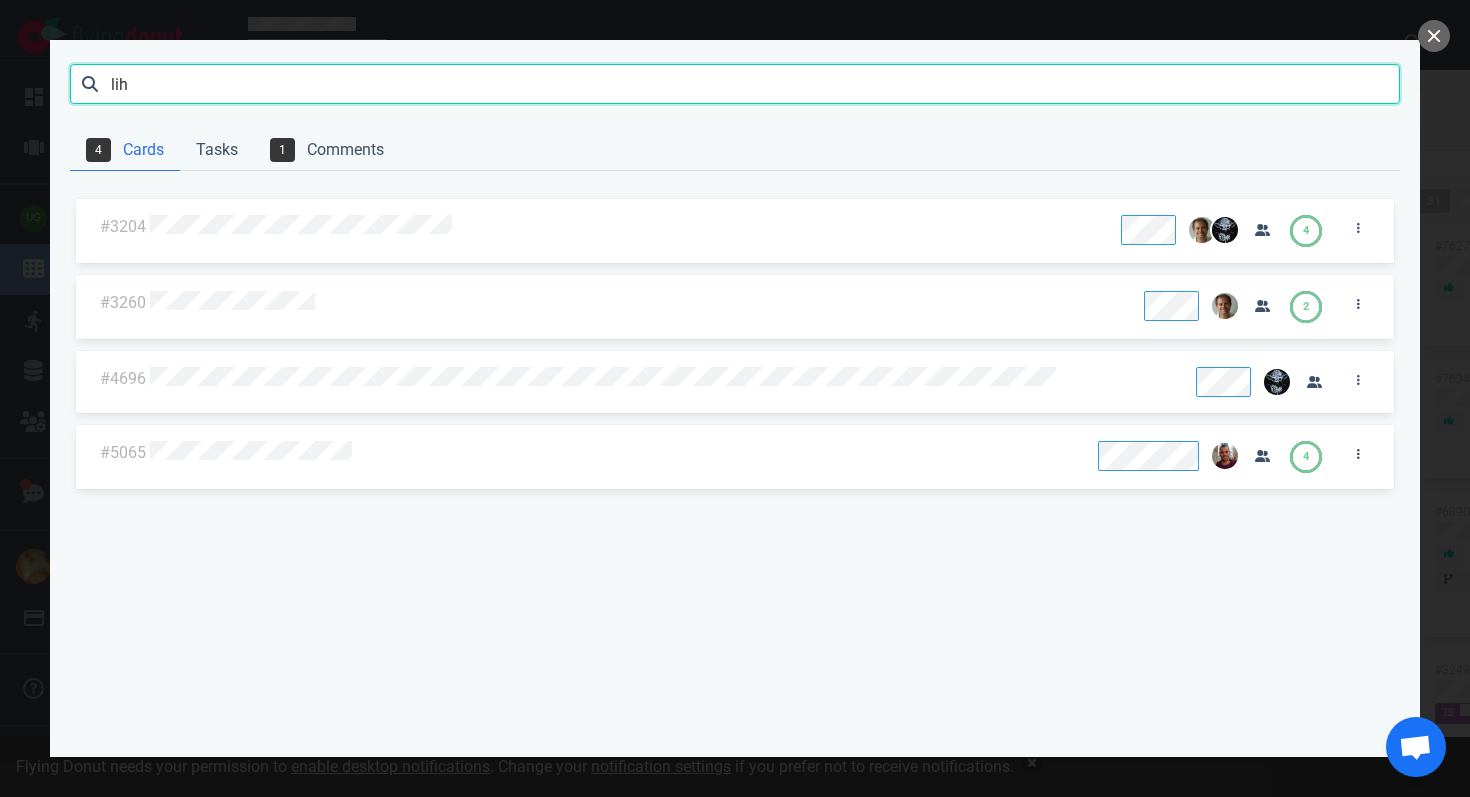 click on "lih" at bounding box center [735, 84] 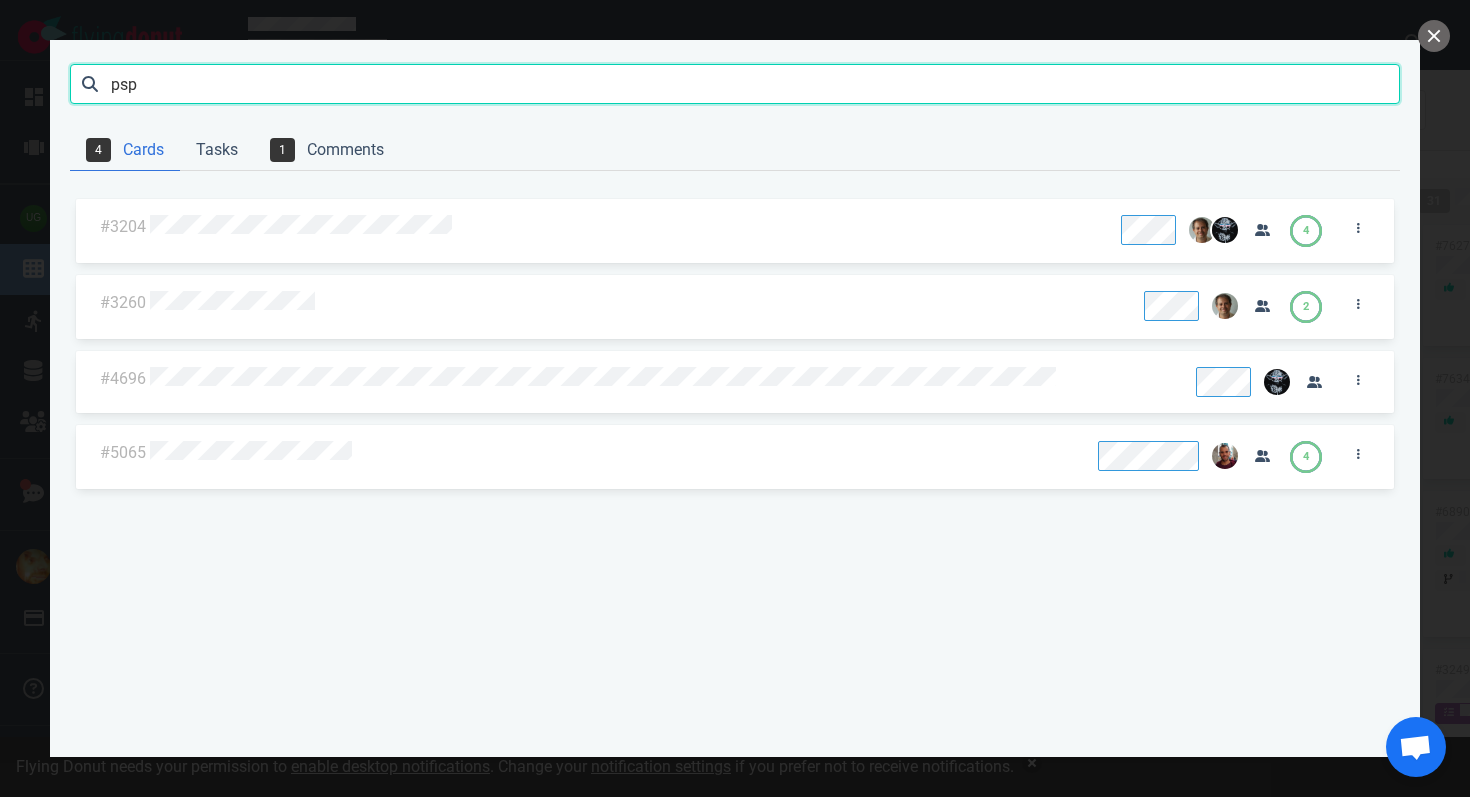 type on "psp" 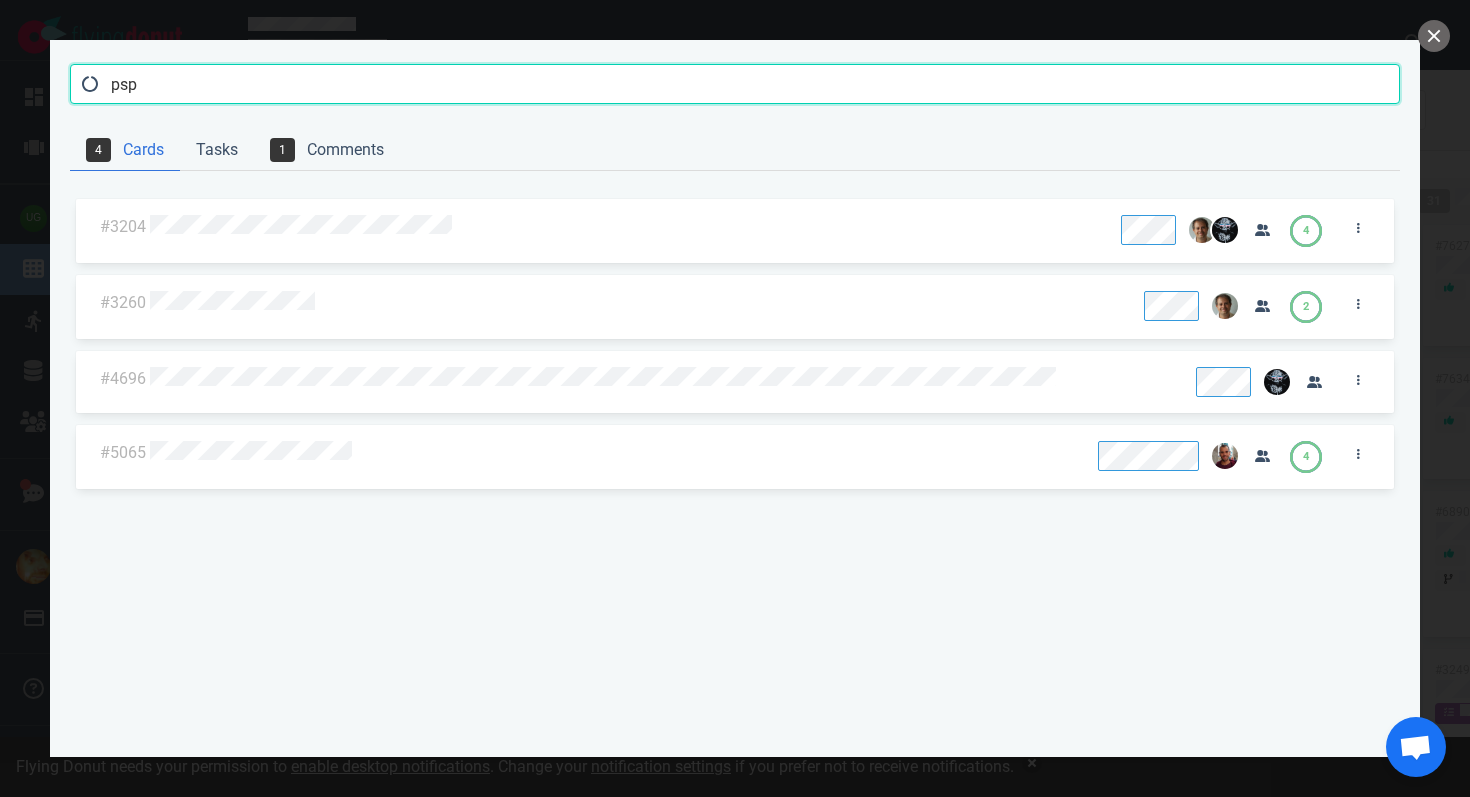 click on "Search" at bounding box center (0, 0) 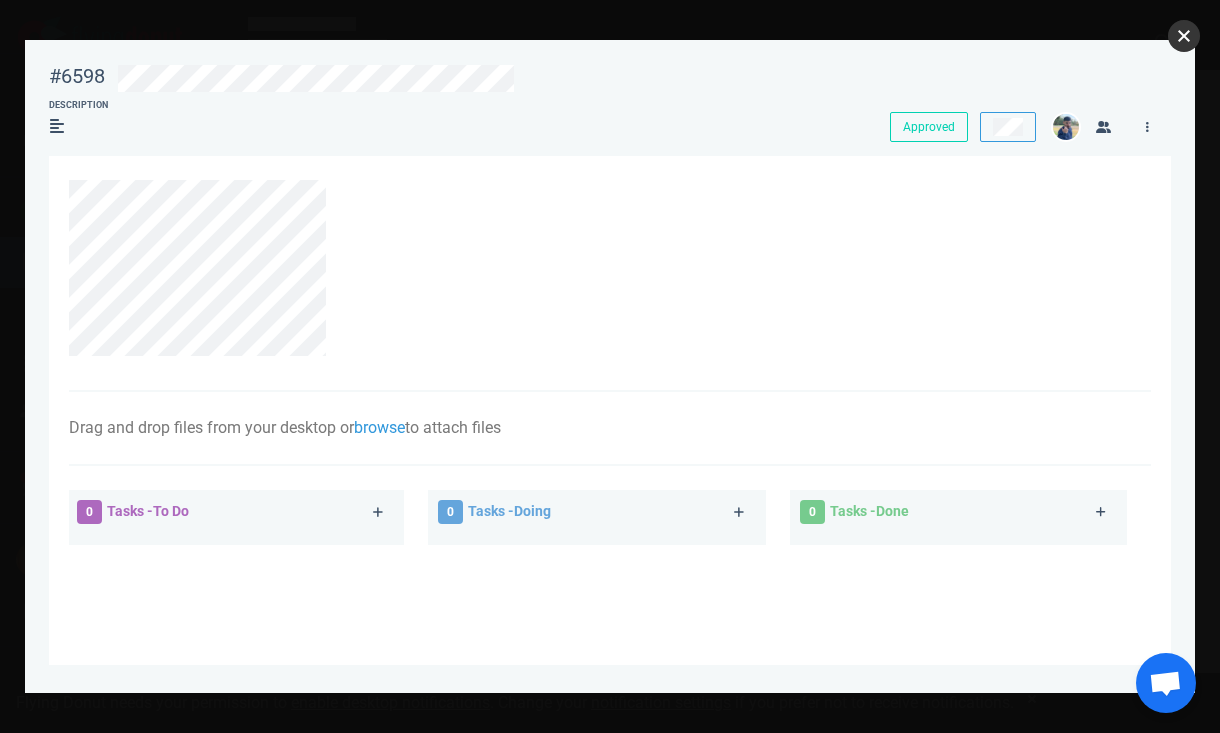 click at bounding box center (1184, 36) 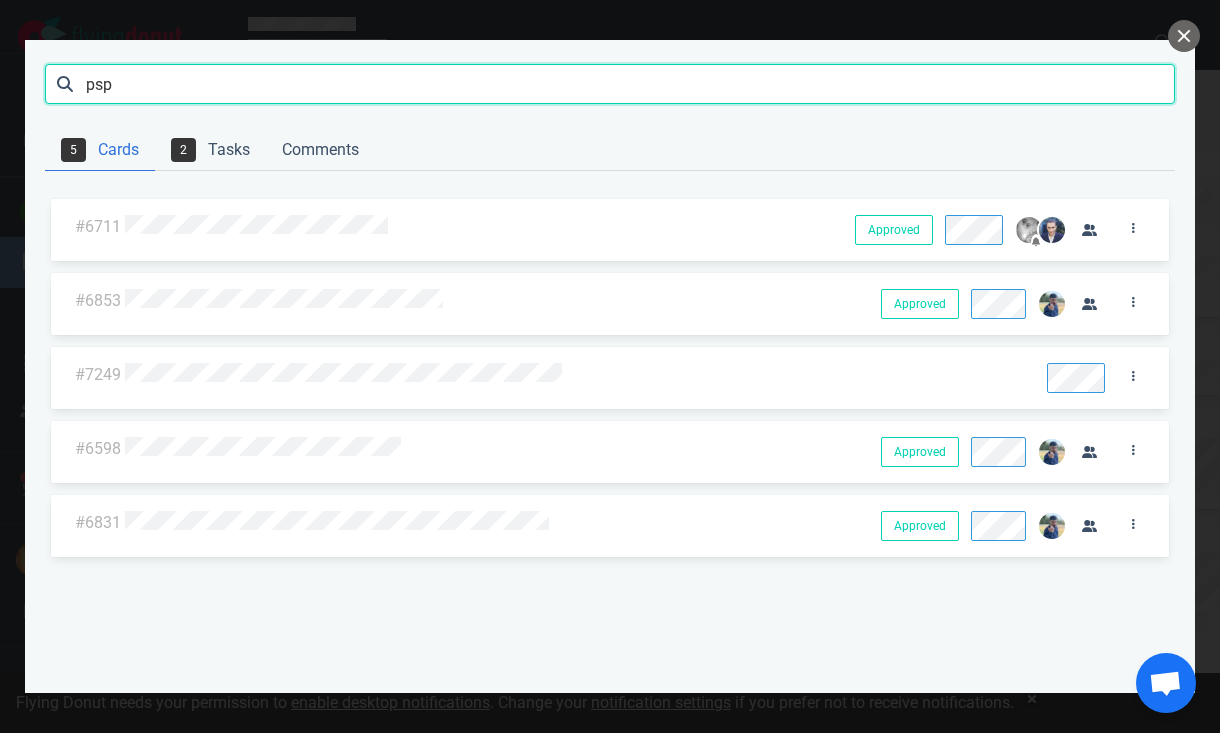 click on "psp" at bounding box center (610, 84) 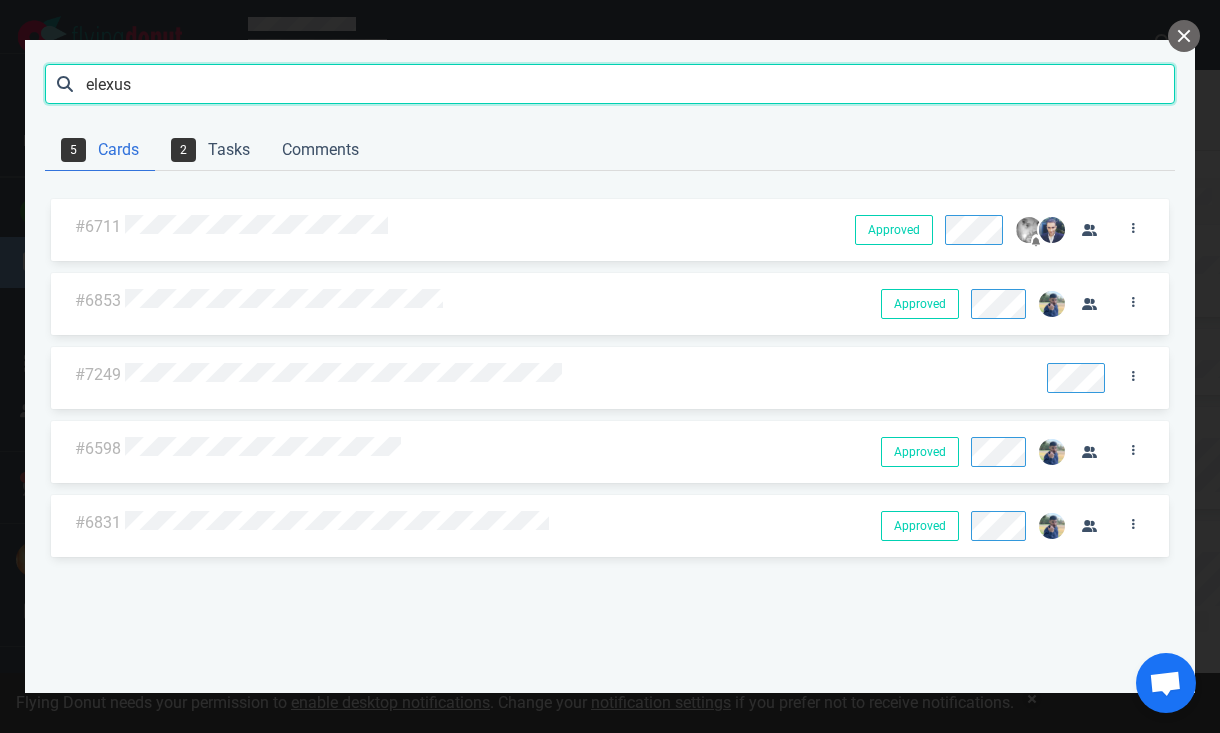 type on "elexus" 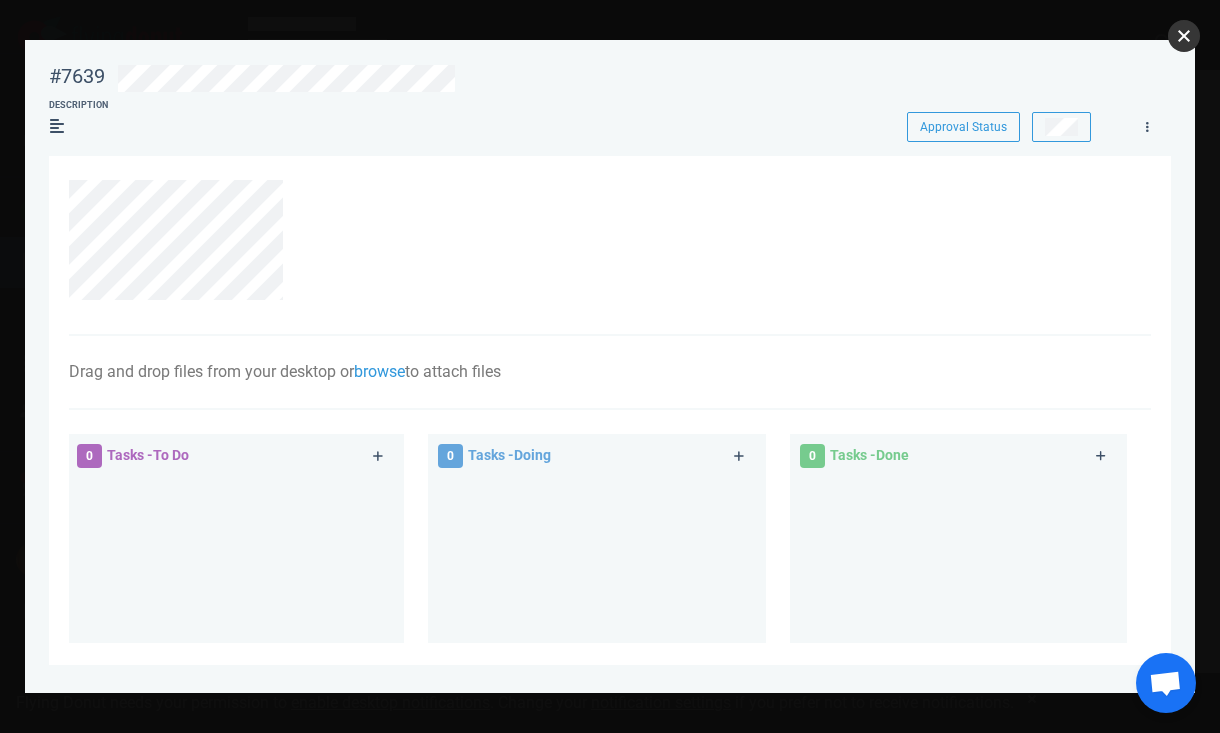 click at bounding box center [1184, 36] 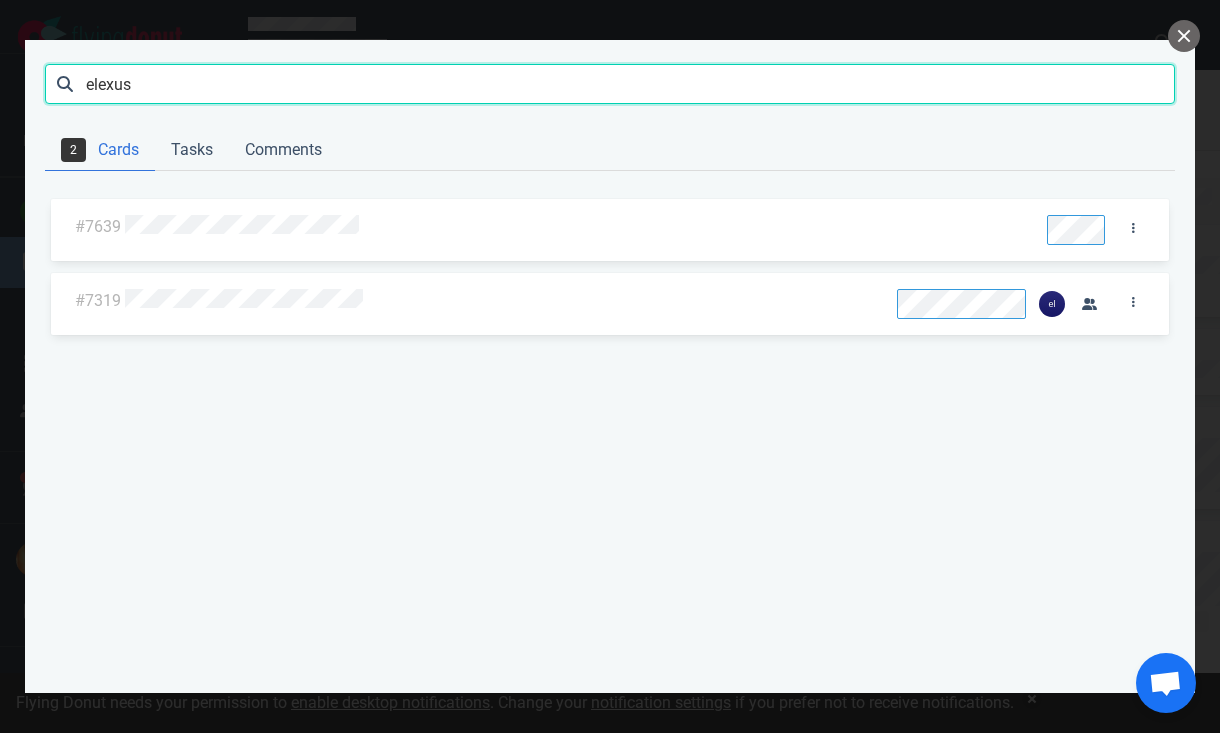 click on "elexus" at bounding box center (610, 84) 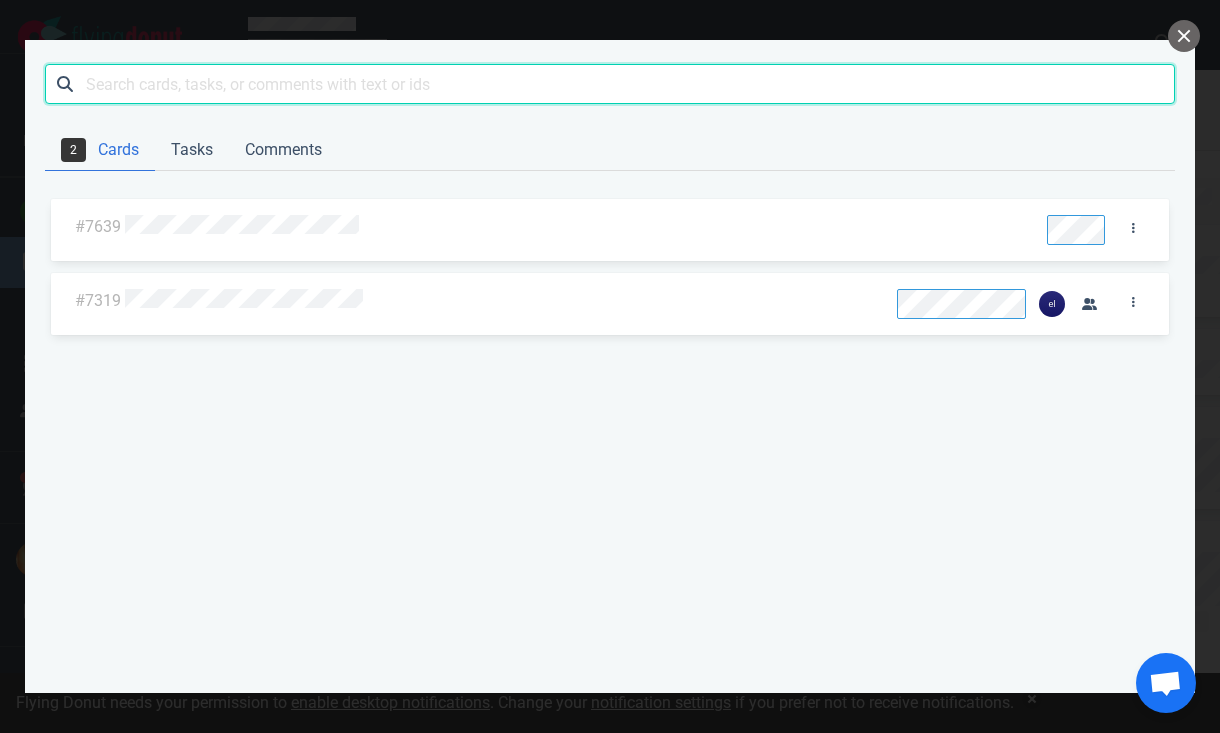 type on "j" 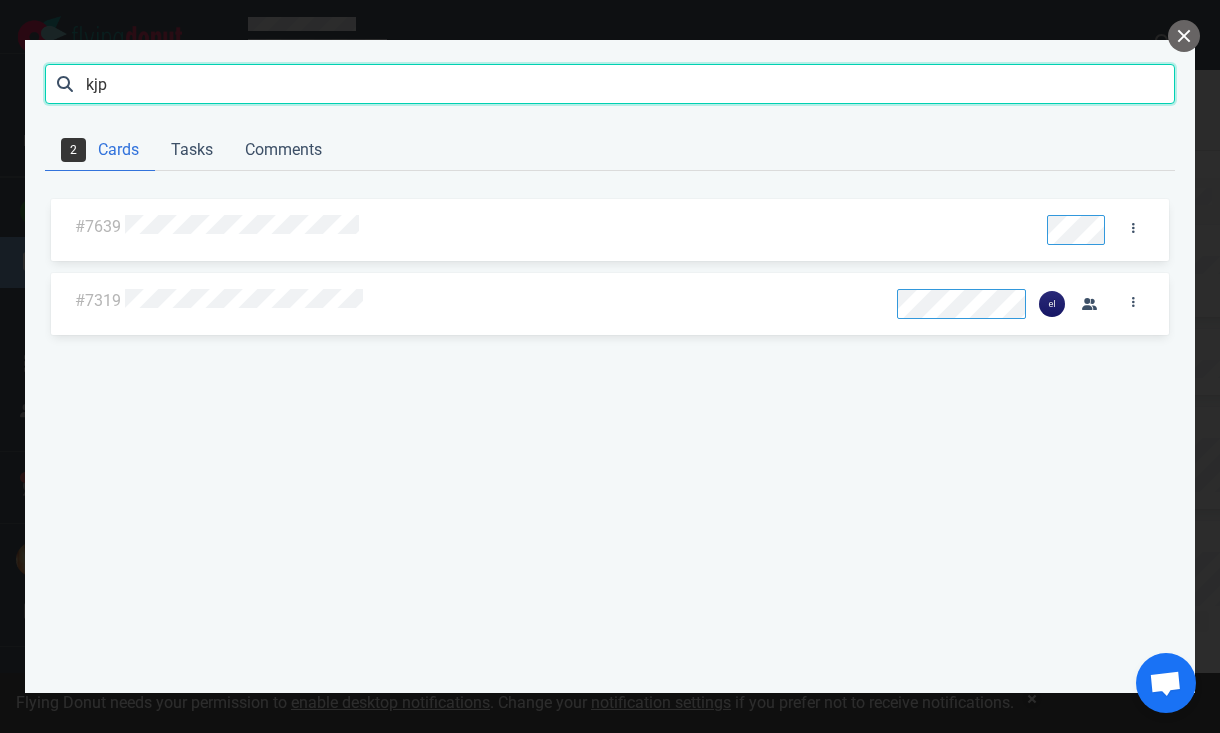 type on "kjp" 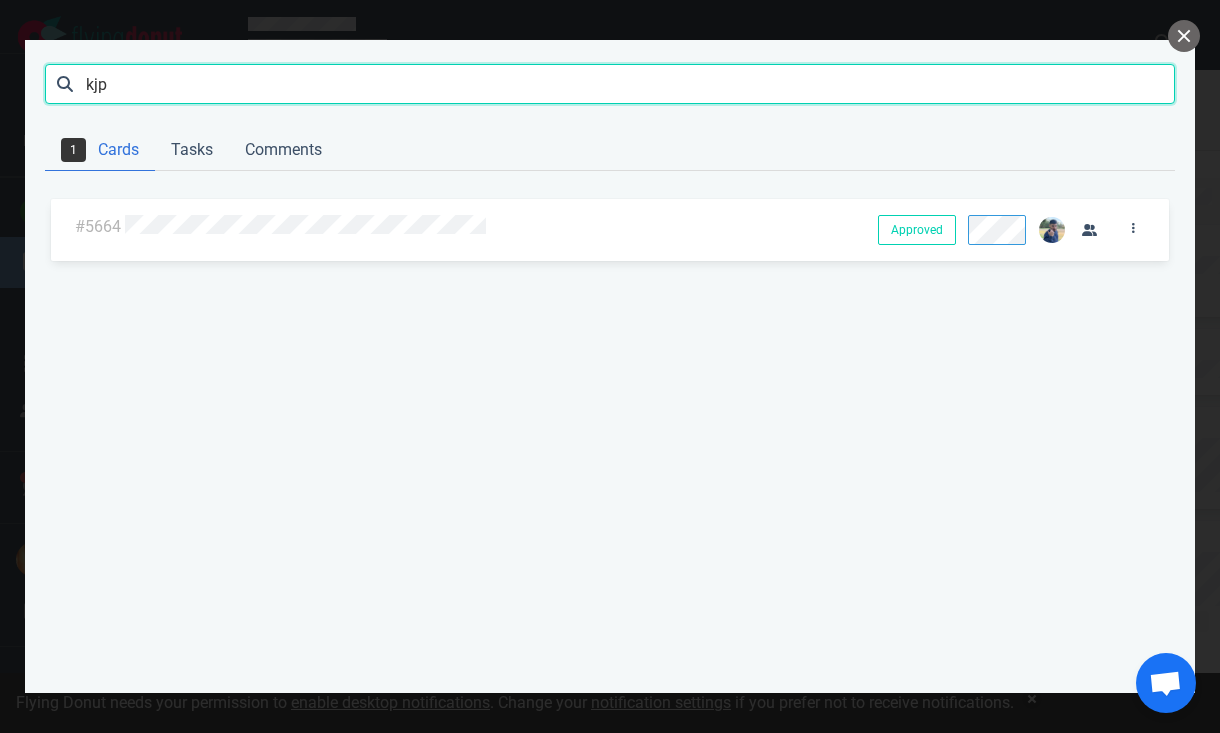 click on "kjp" at bounding box center [610, 84] 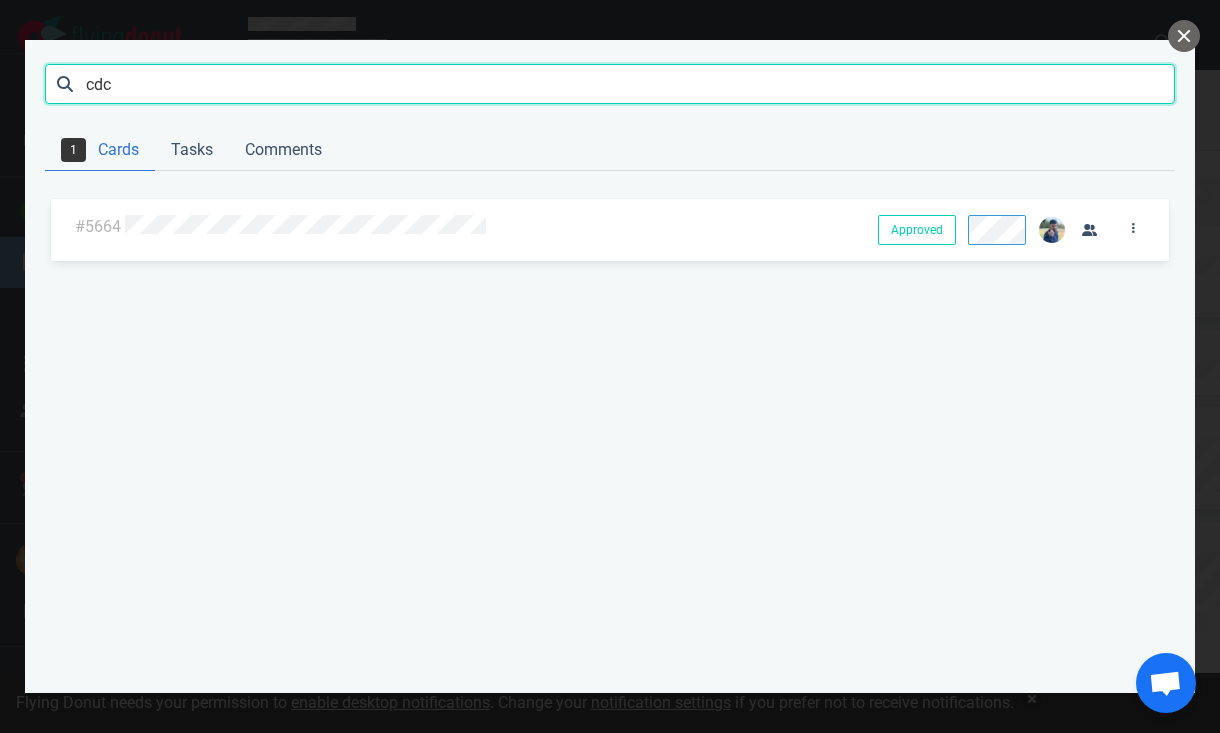 type on "cdc" 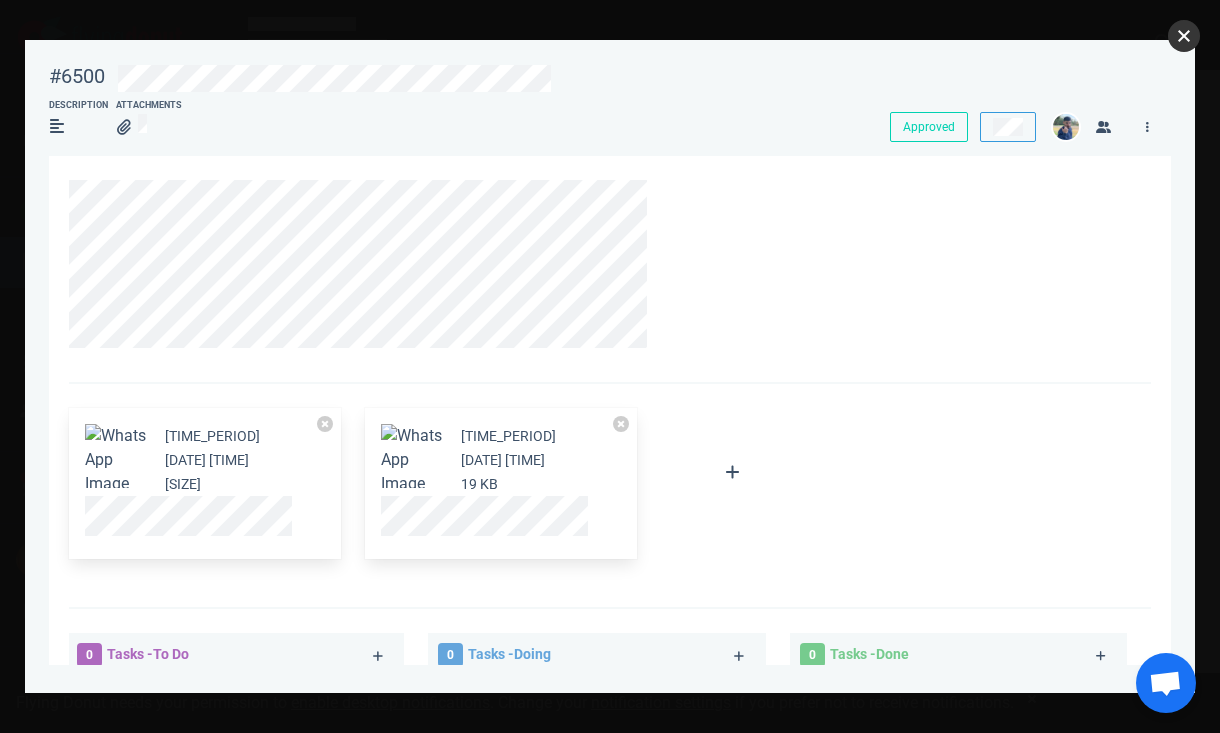 click at bounding box center (1184, 36) 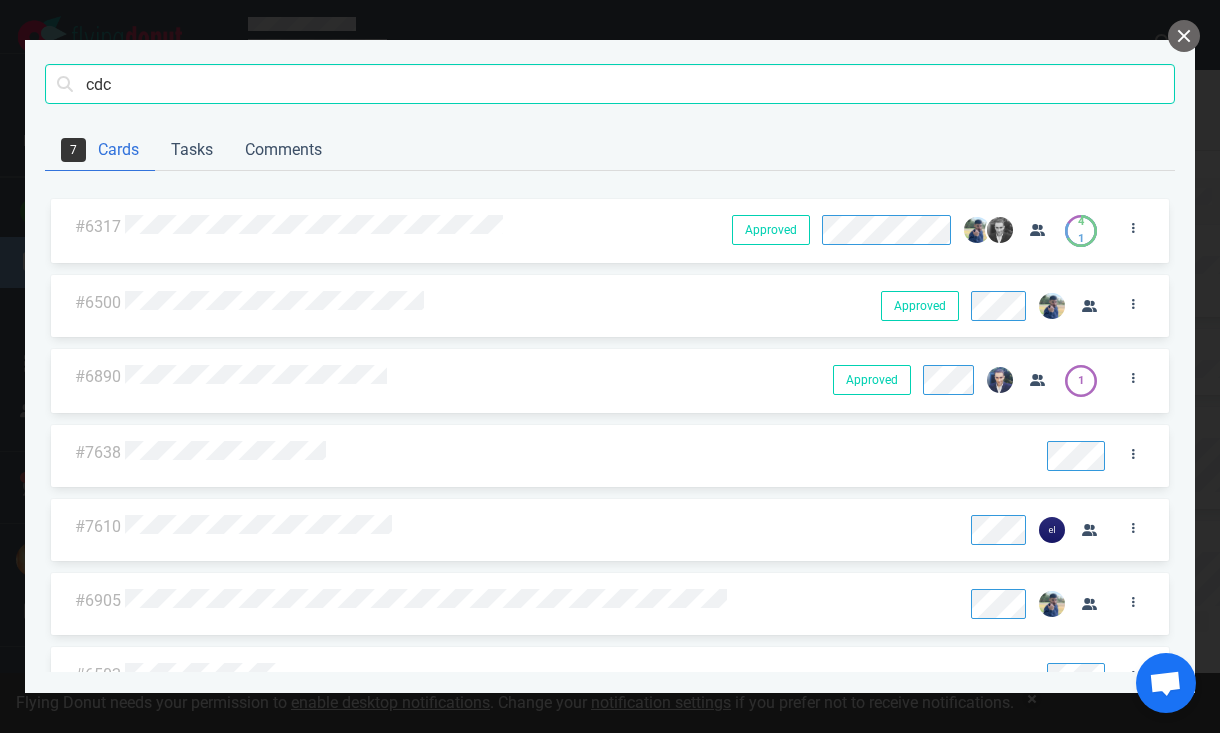 click on "cdc Search" at bounding box center [610, 85] 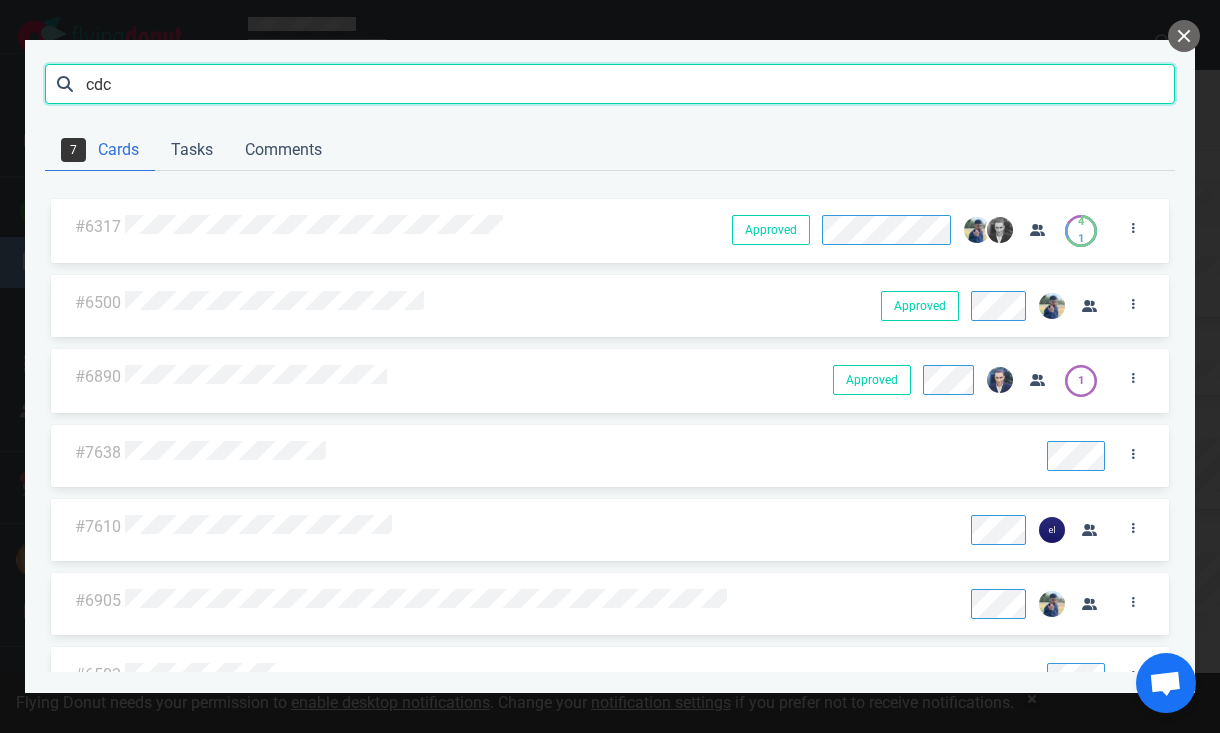 click on "cdc" at bounding box center [610, 84] 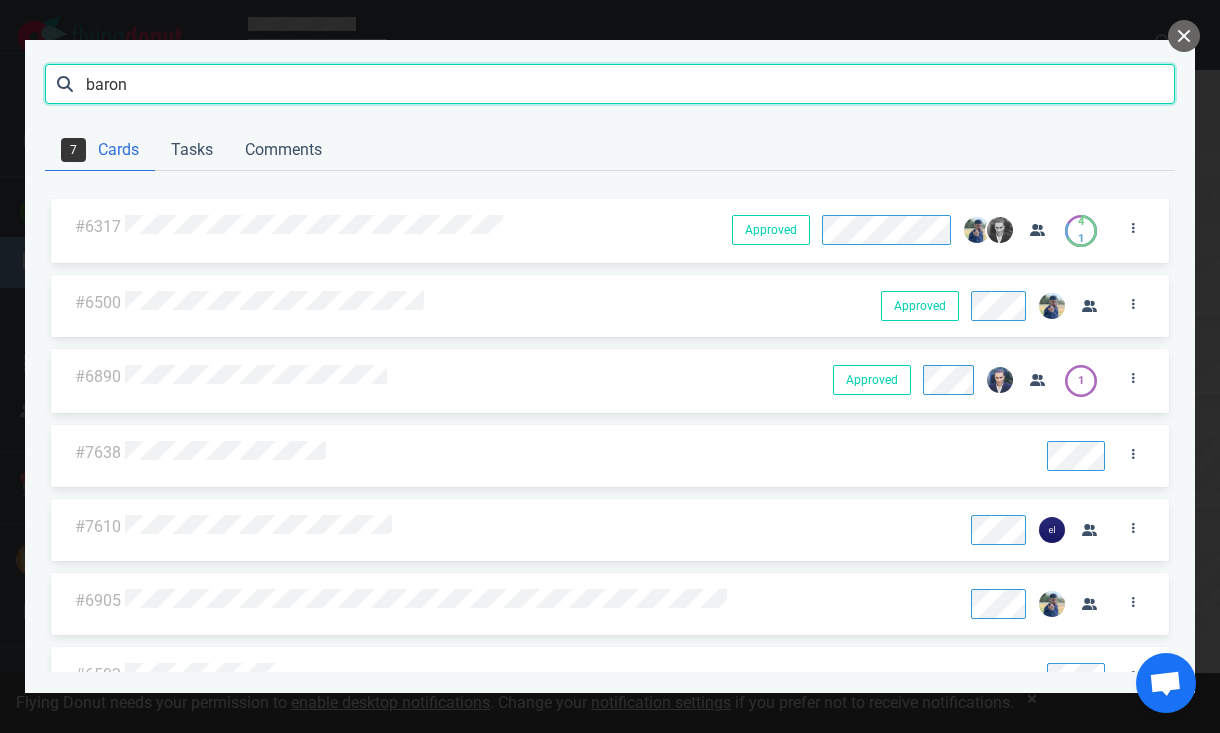 type on "baron" 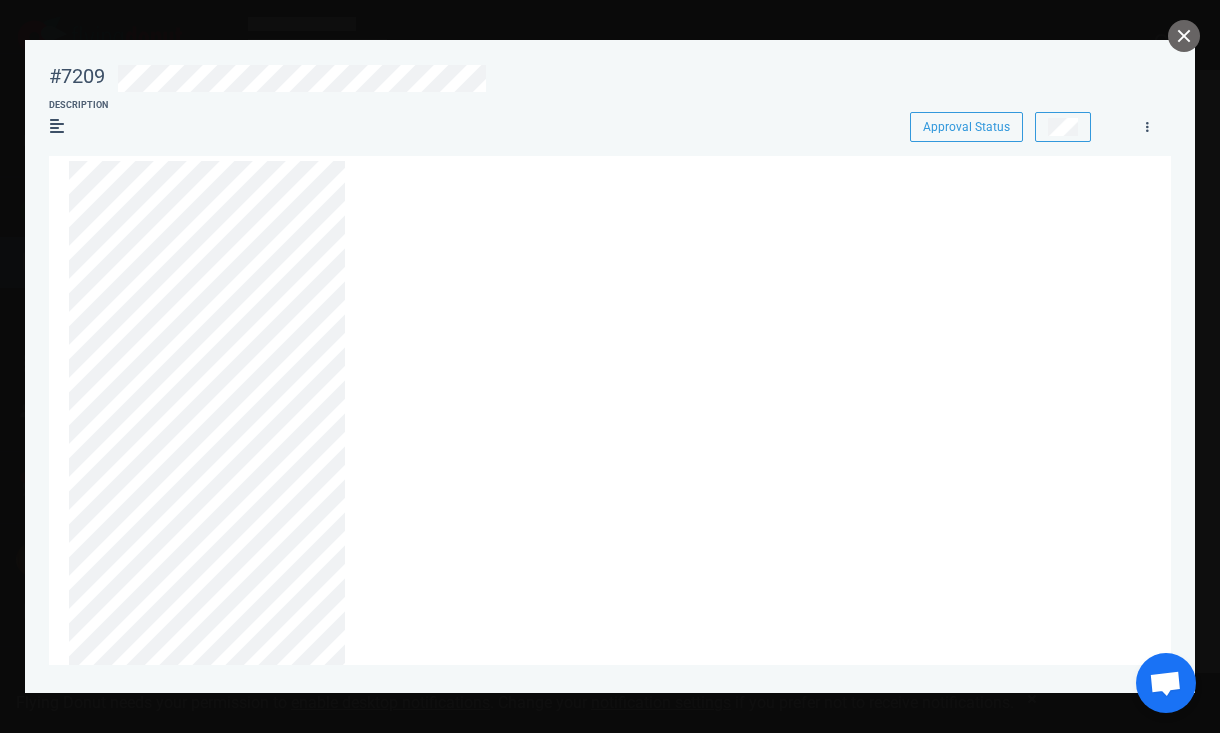 scroll, scrollTop: 0, scrollLeft: 0, axis: both 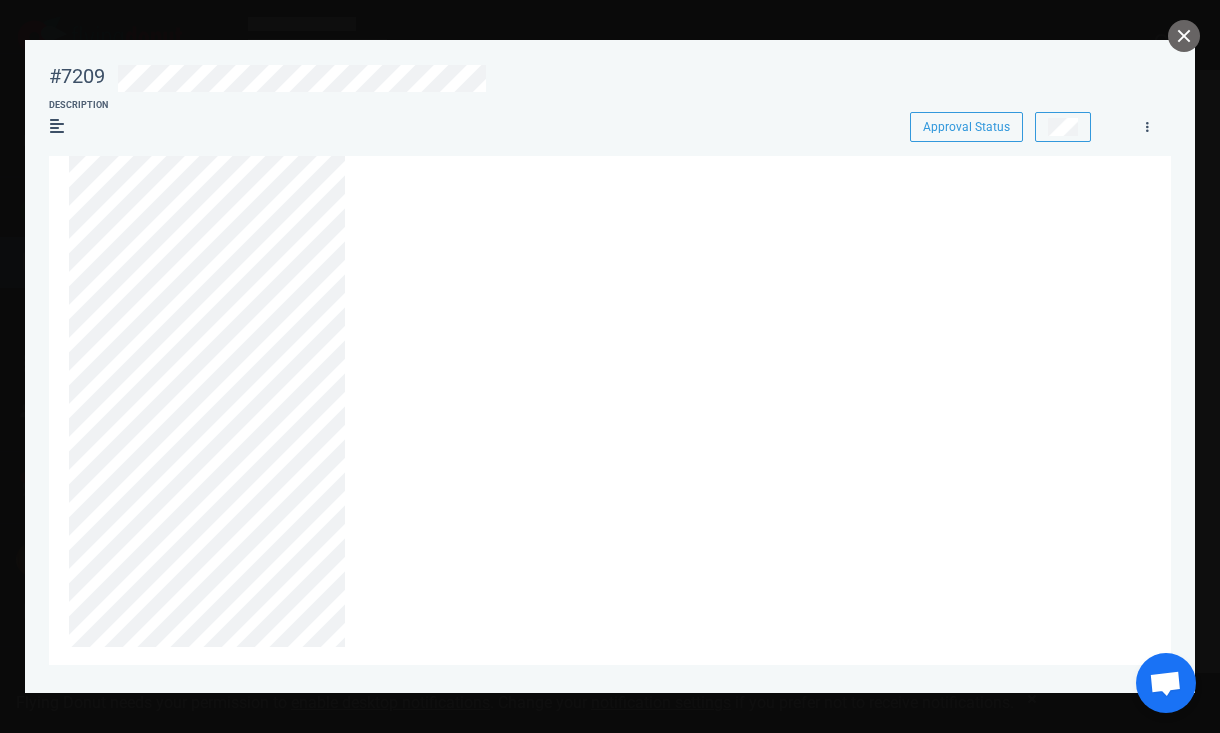 click at bounding box center (599, 351) 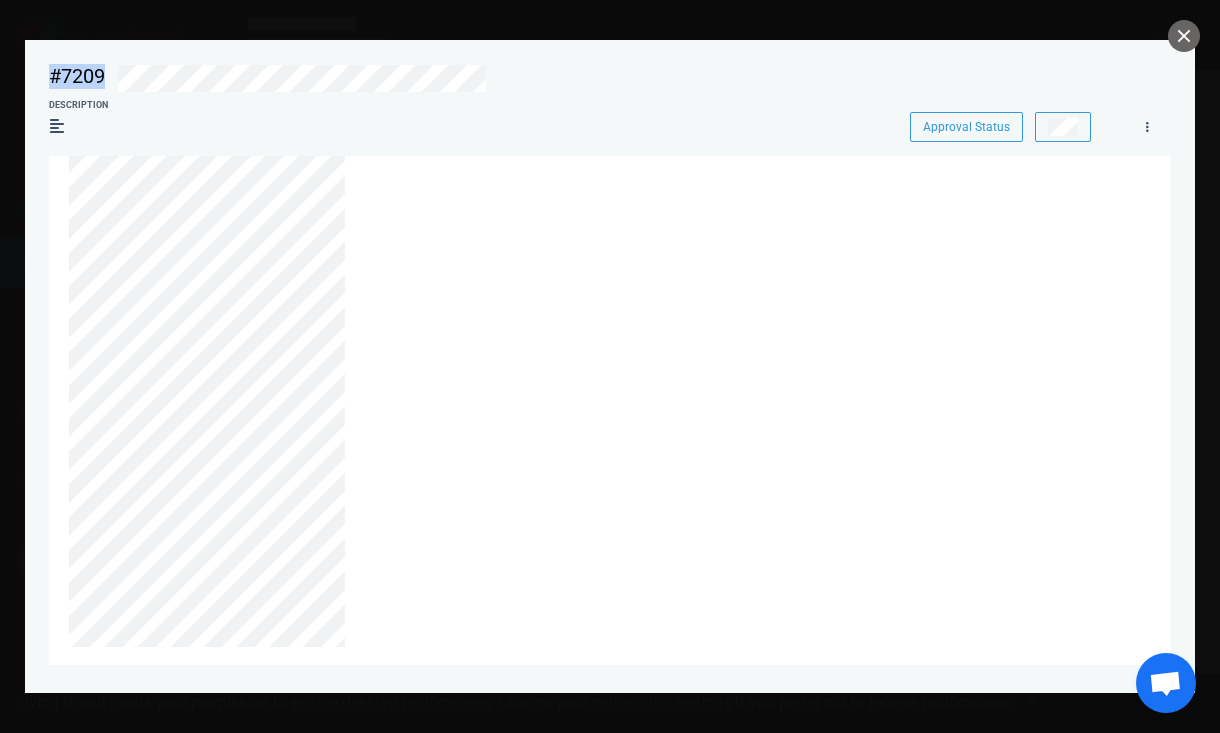 drag, startPoint x: 108, startPoint y: 75, endPoint x: 44, endPoint y: 74, distance: 64.00781 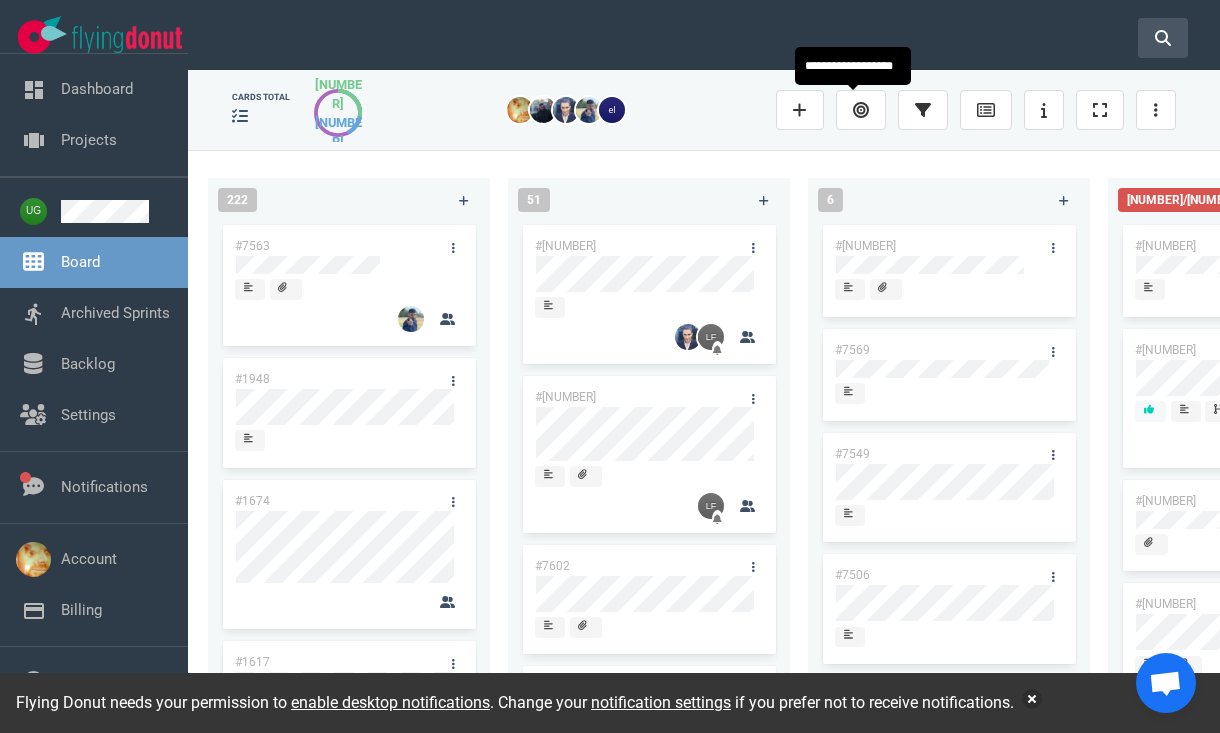 scroll, scrollTop: 0, scrollLeft: 0, axis: both 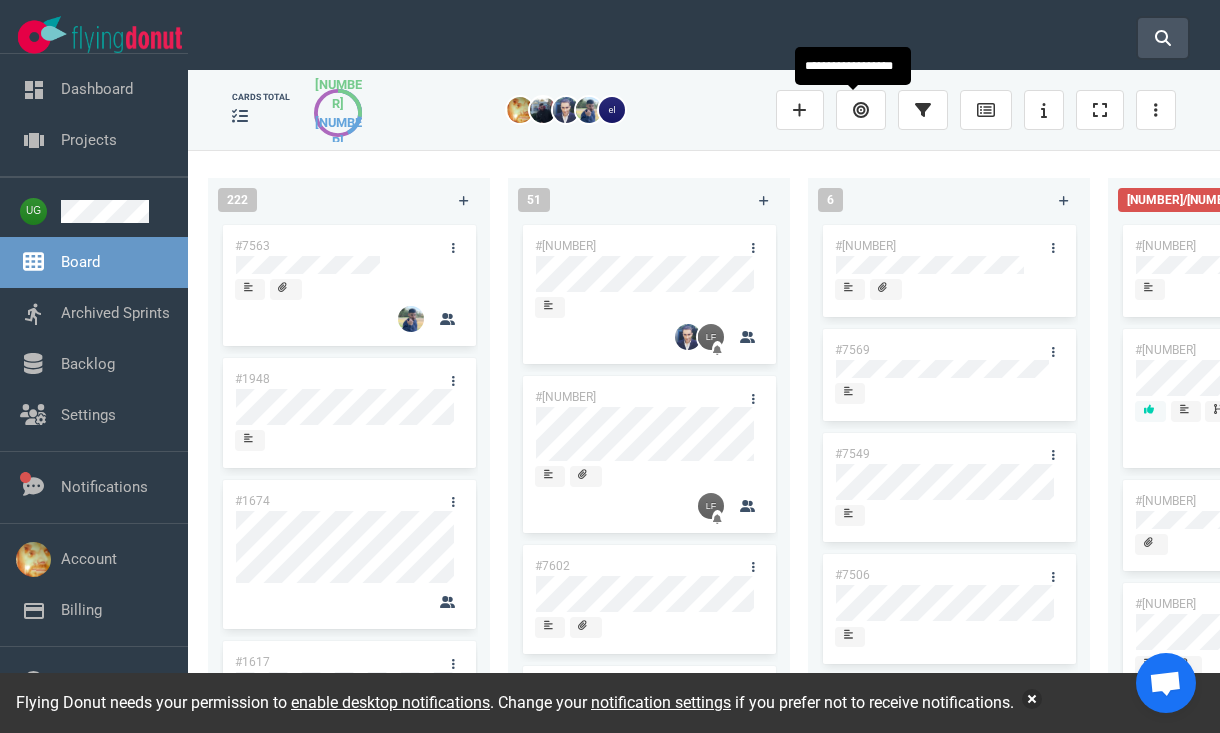 click at bounding box center [1163, 38] 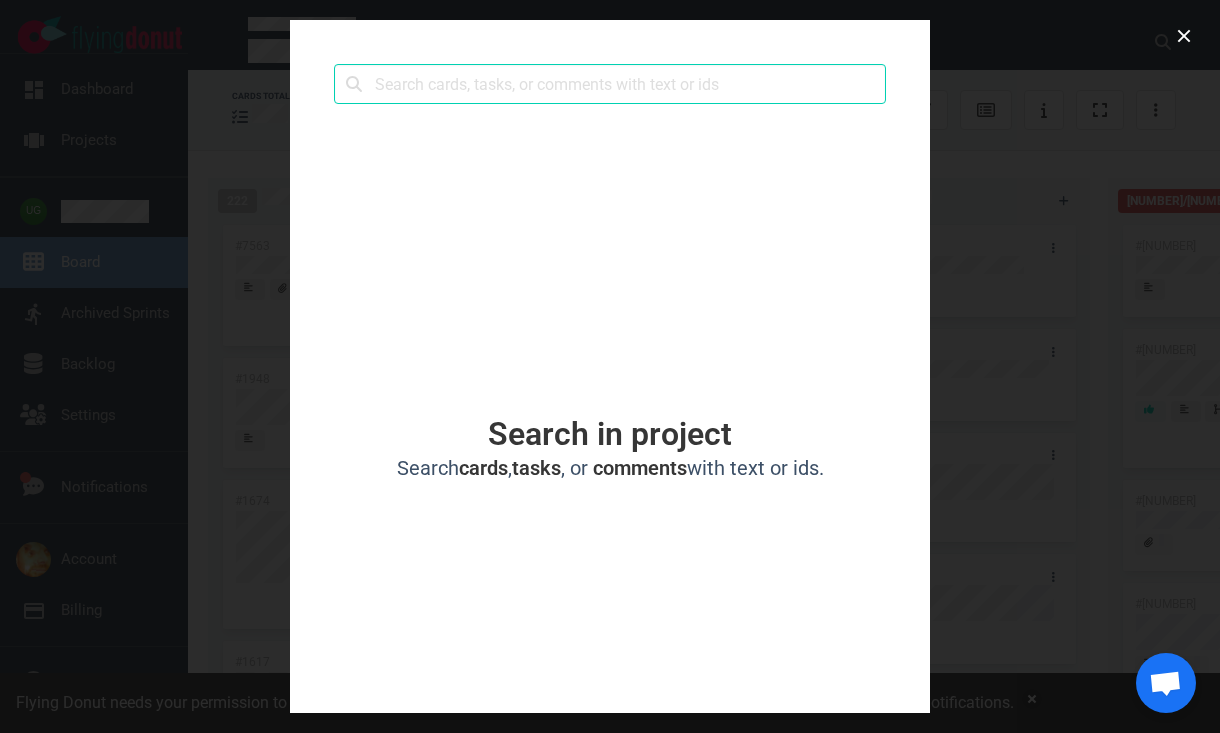 click at bounding box center [610, 84] 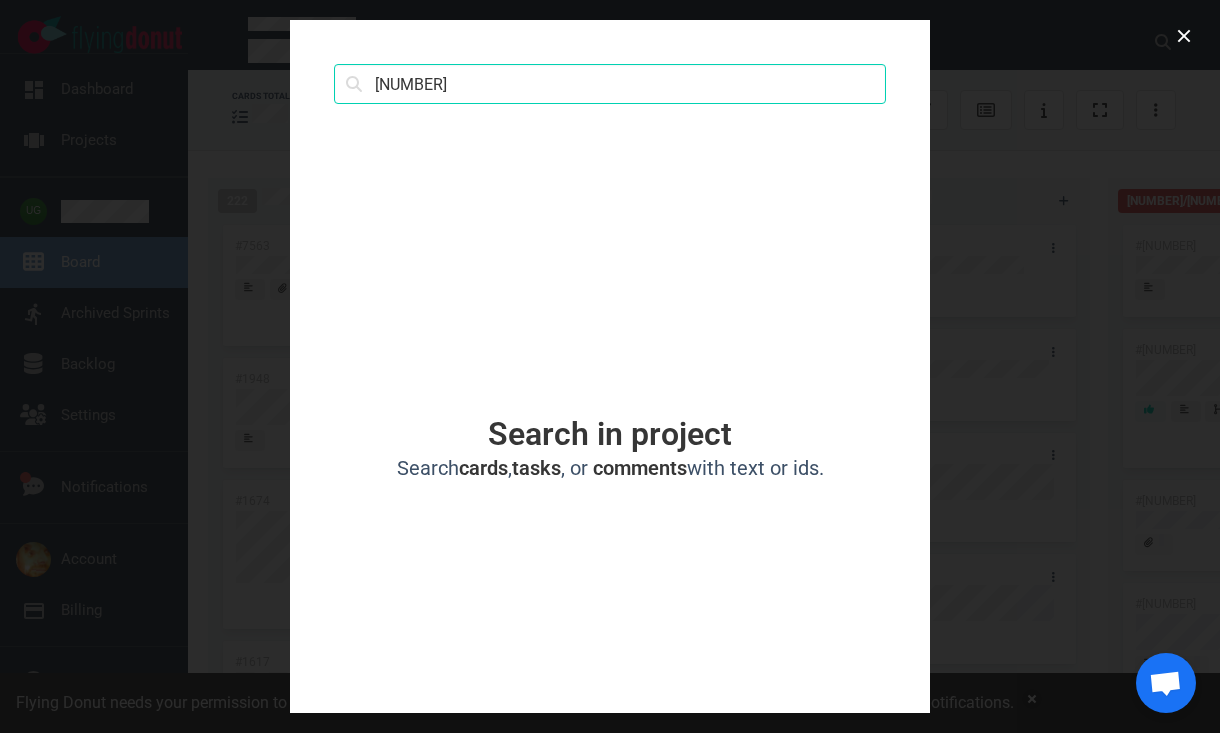 type on "5664" 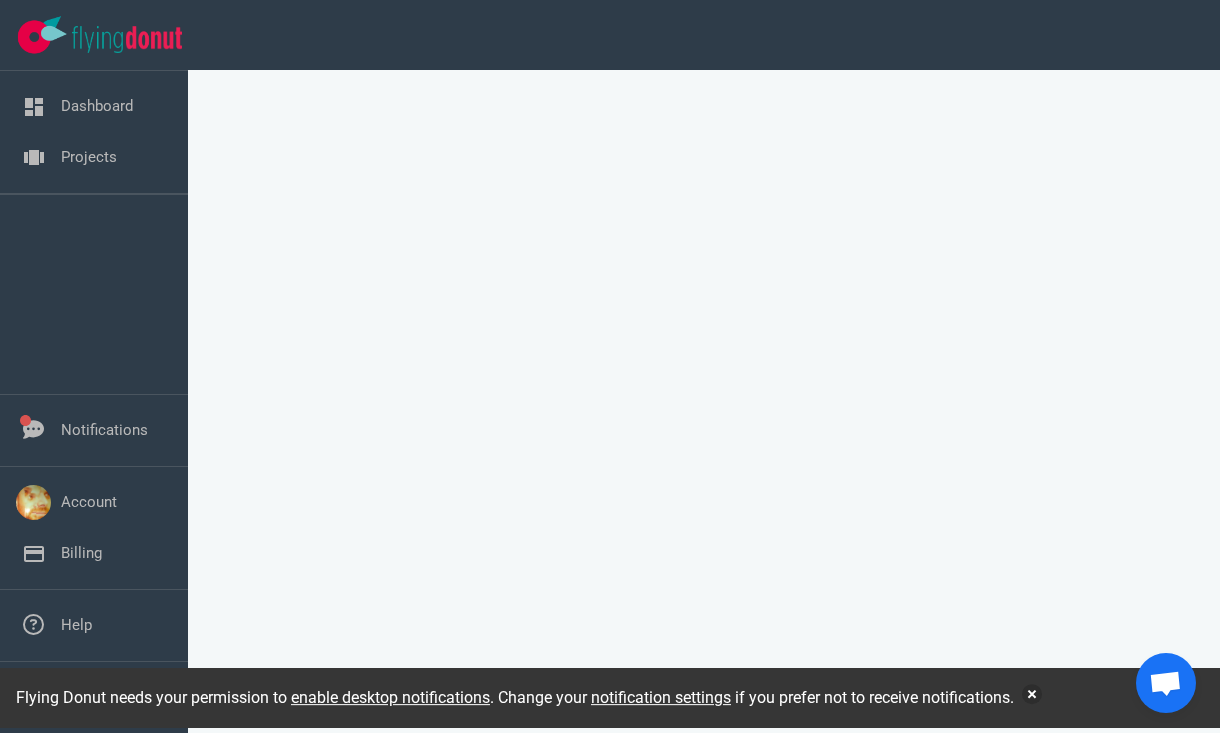 scroll, scrollTop: 0, scrollLeft: 0, axis: both 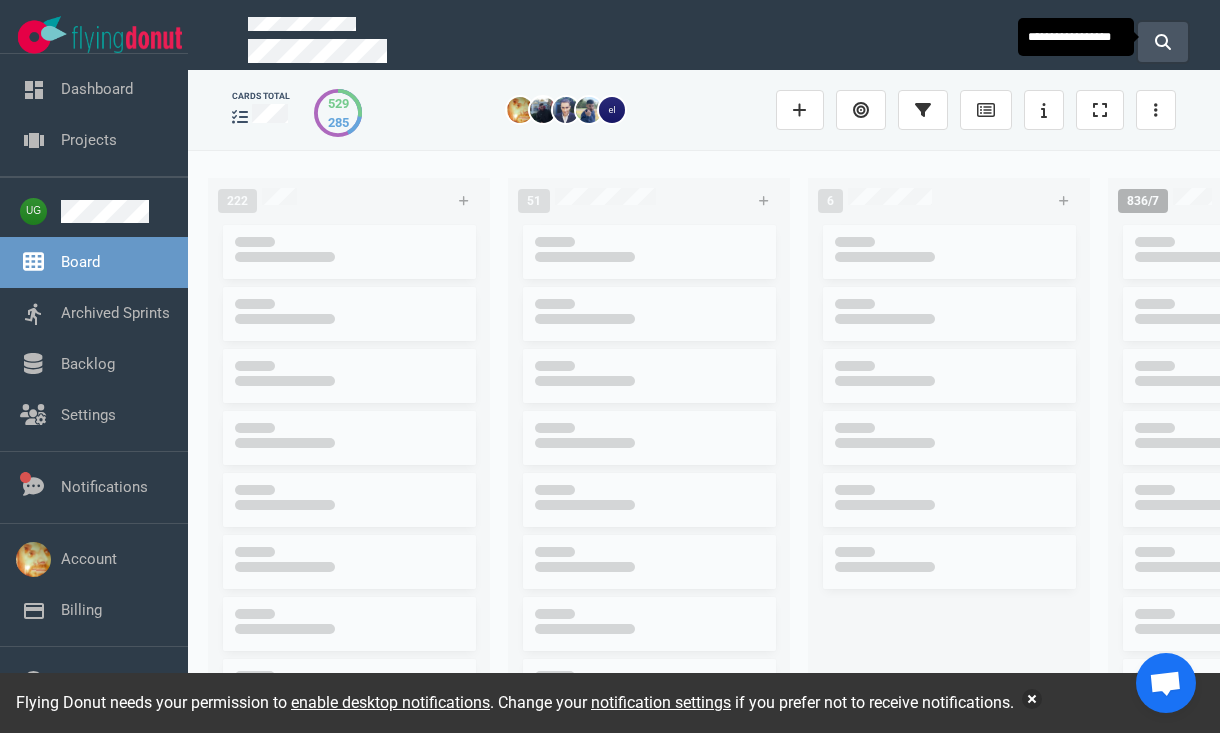 click at bounding box center (1163, 42) 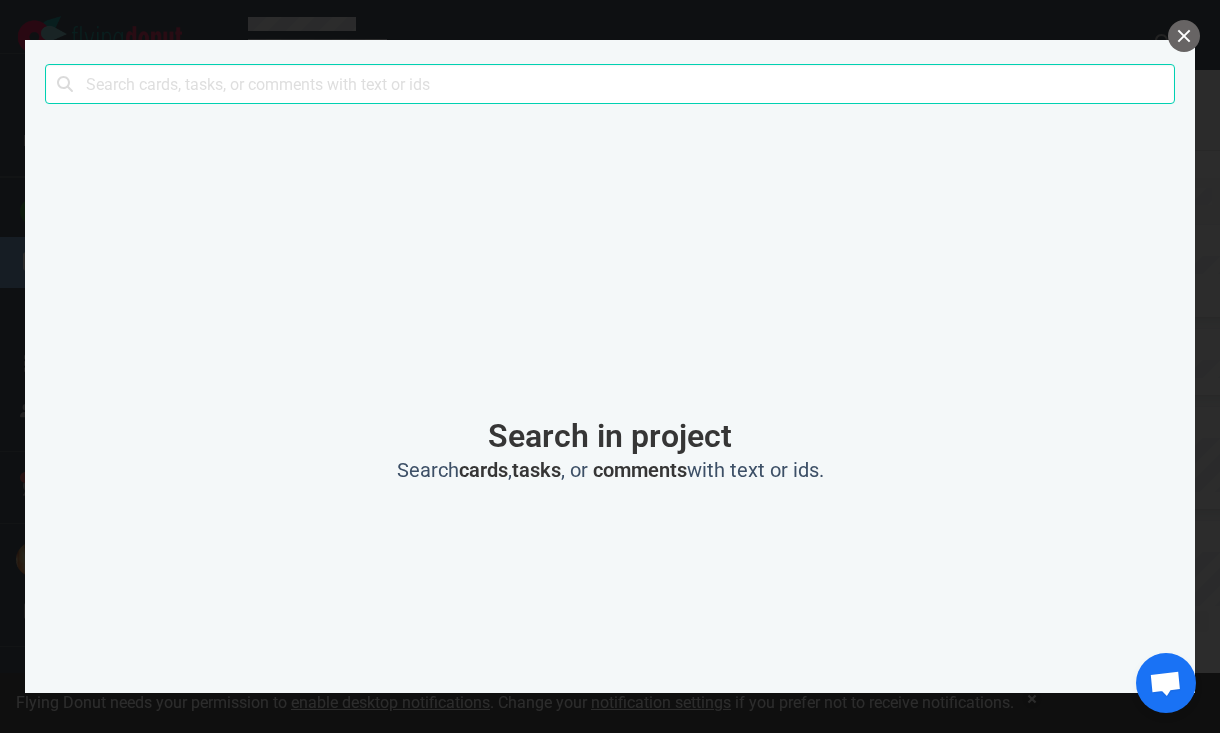click at bounding box center (610, 84) 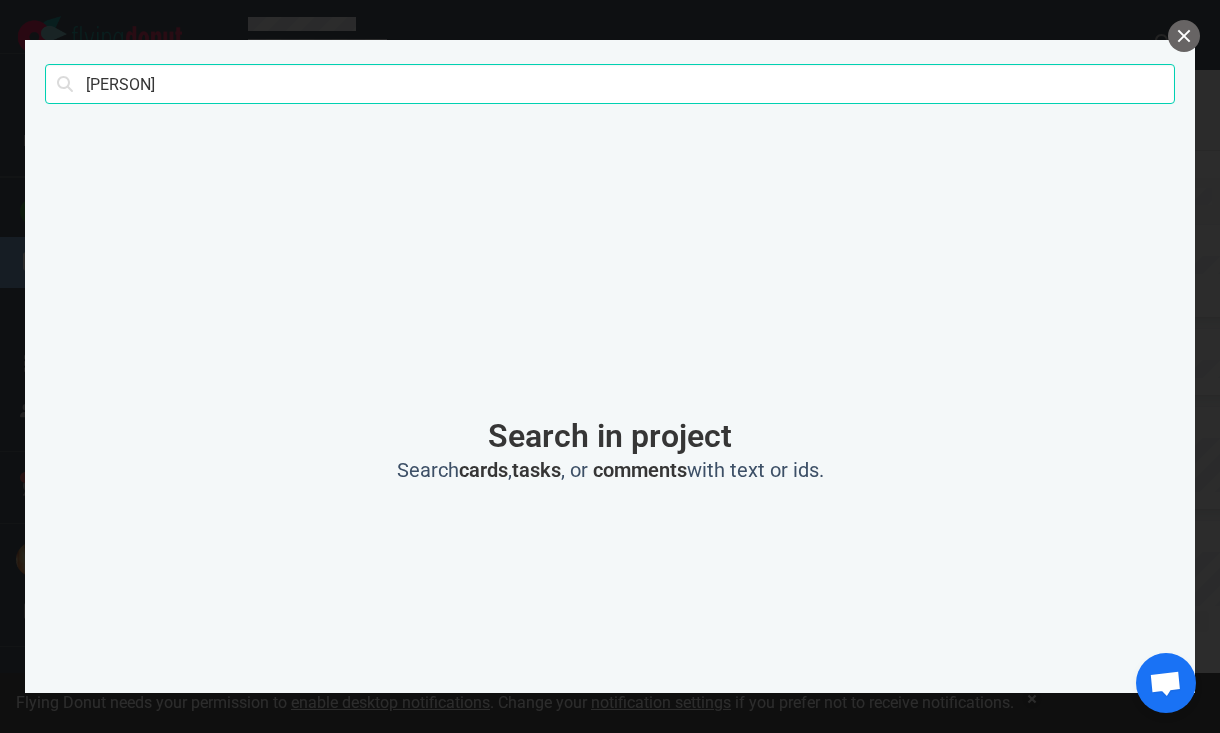 type on "coriva" 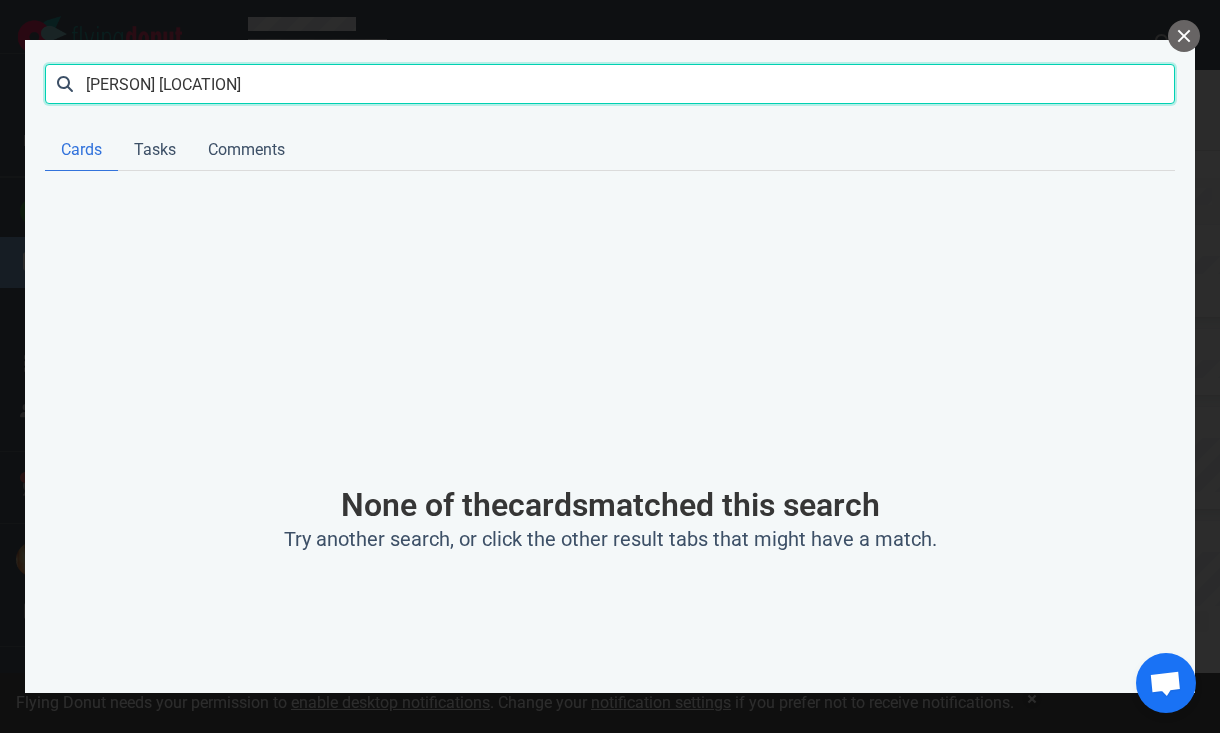 click on "Search" at bounding box center [0, 0] 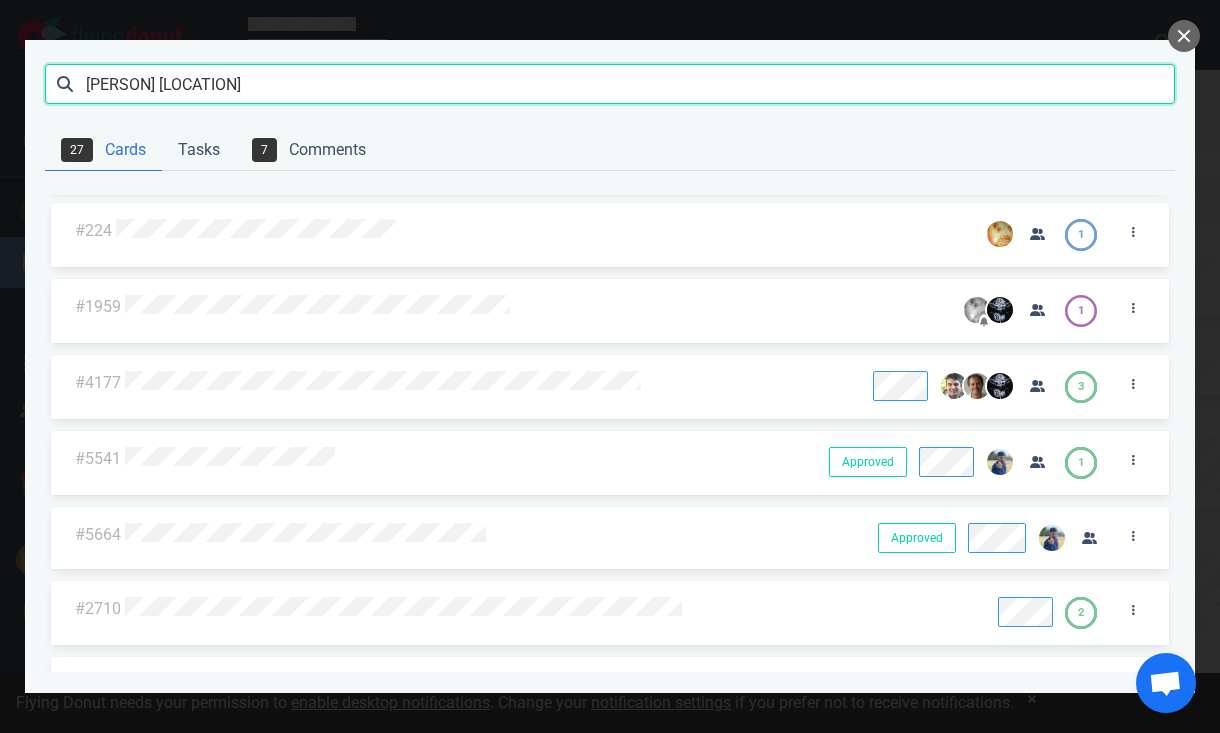 scroll, scrollTop: 0, scrollLeft: 0, axis: both 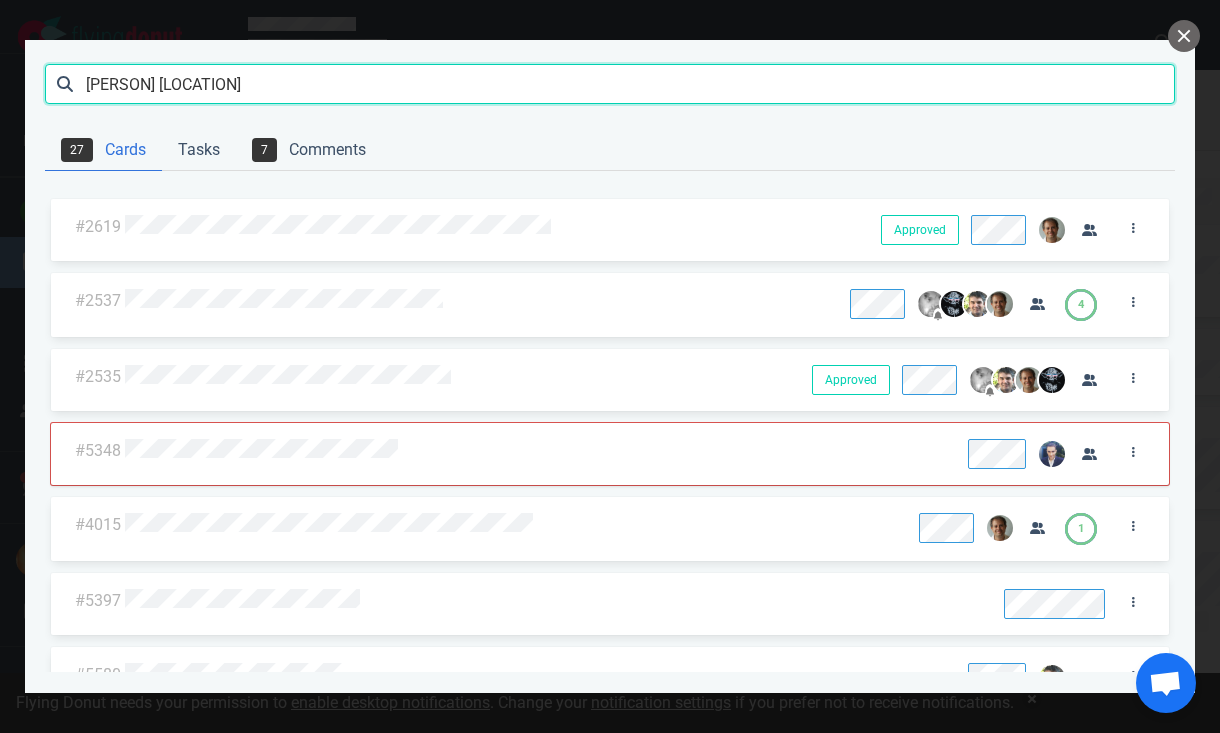 click on "mistral mare" at bounding box center [610, 84] 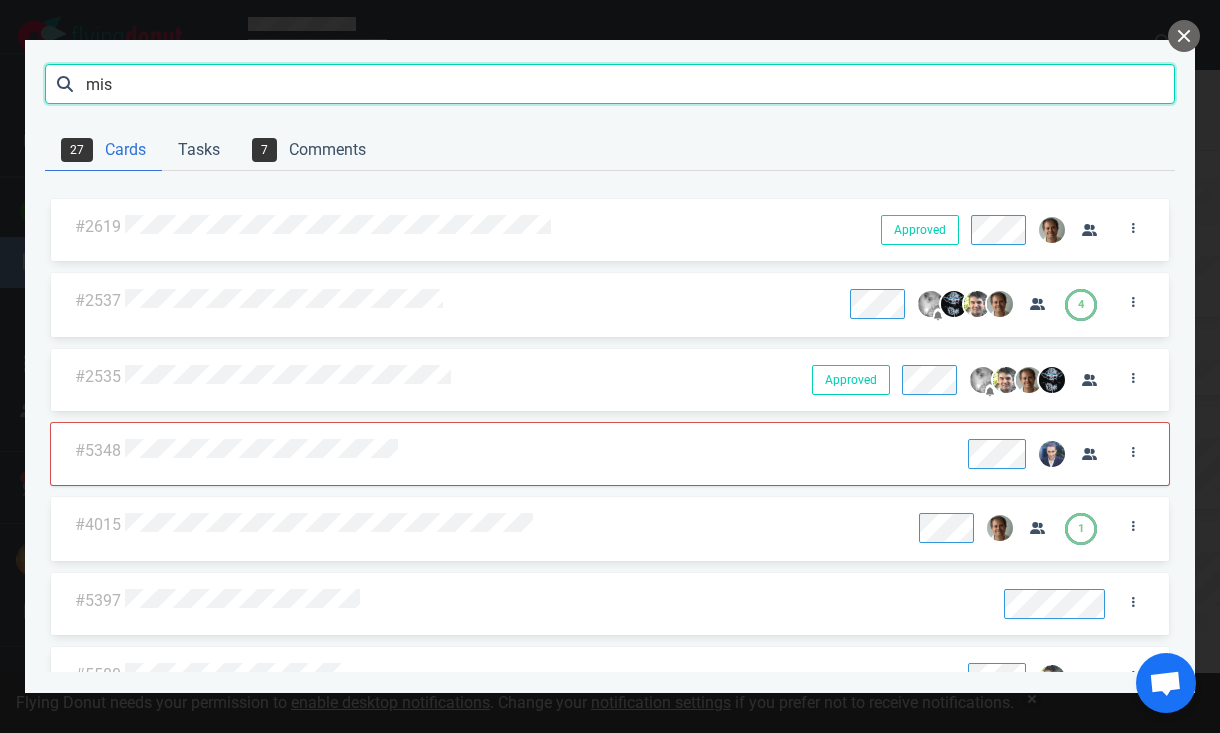 type on "mis" 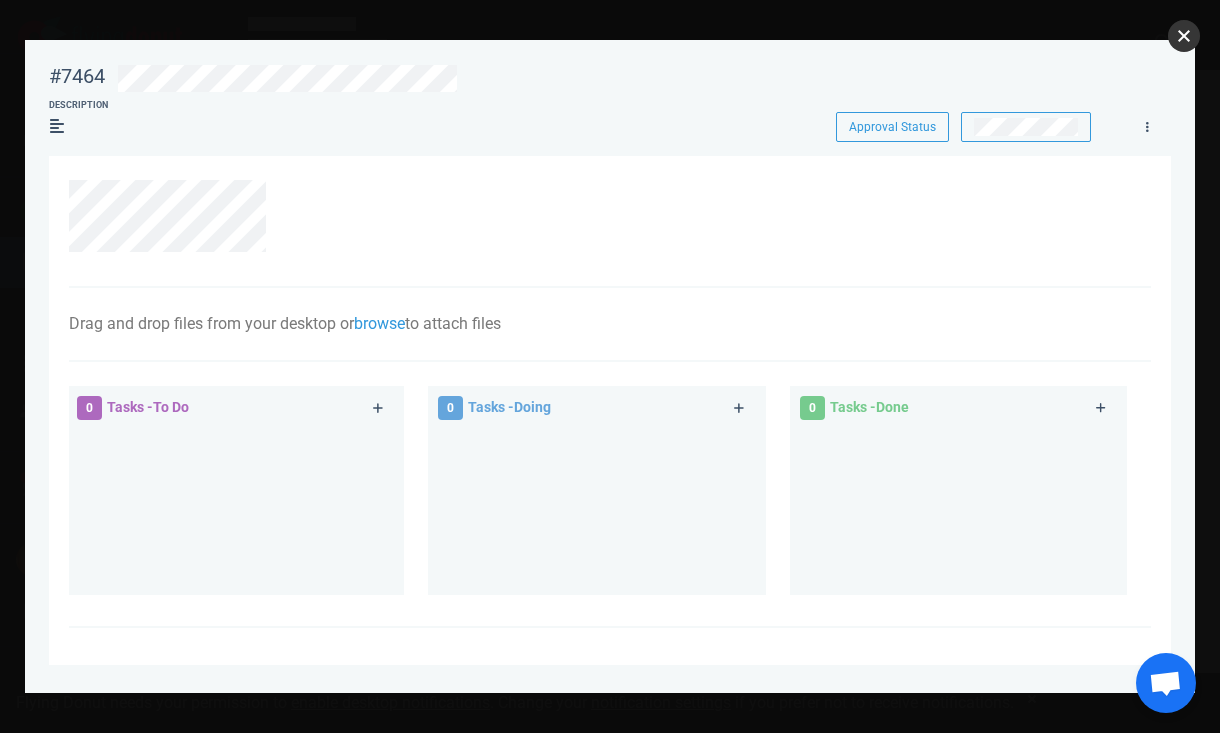 click at bounding box center [1184, 36] 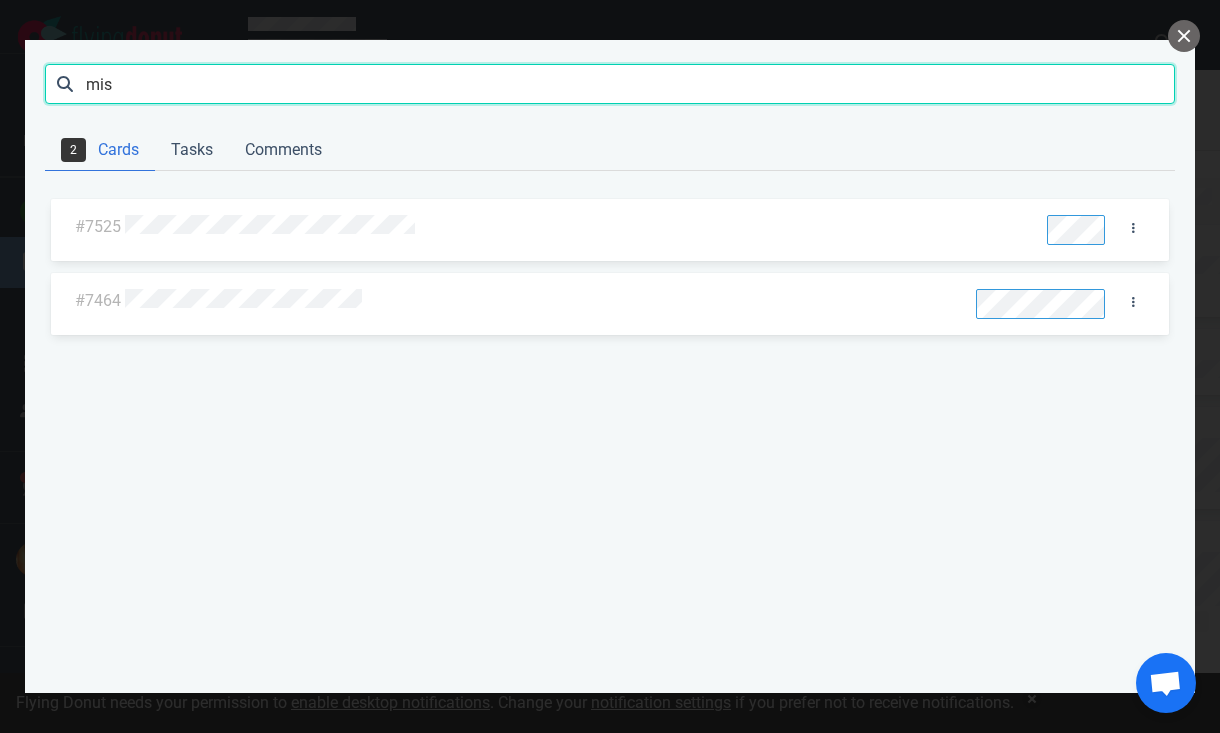 click on "mis" at bounding box center [610, 84] 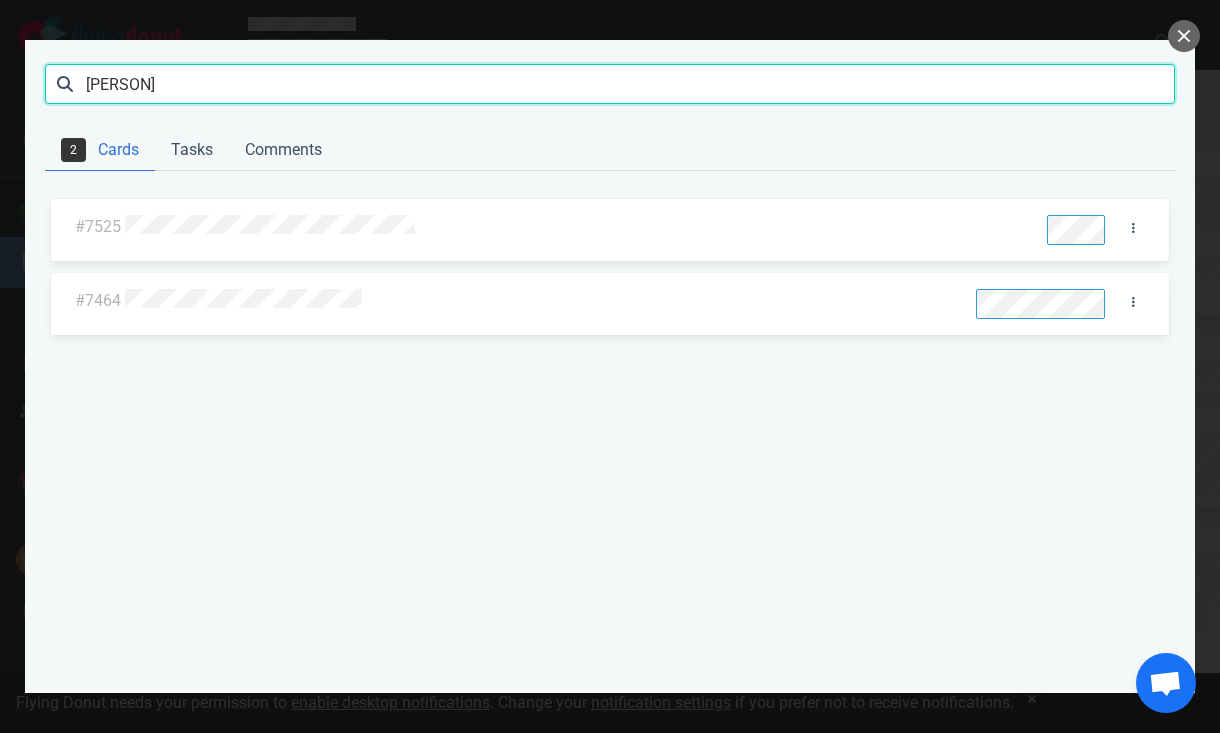 type on "nalu" 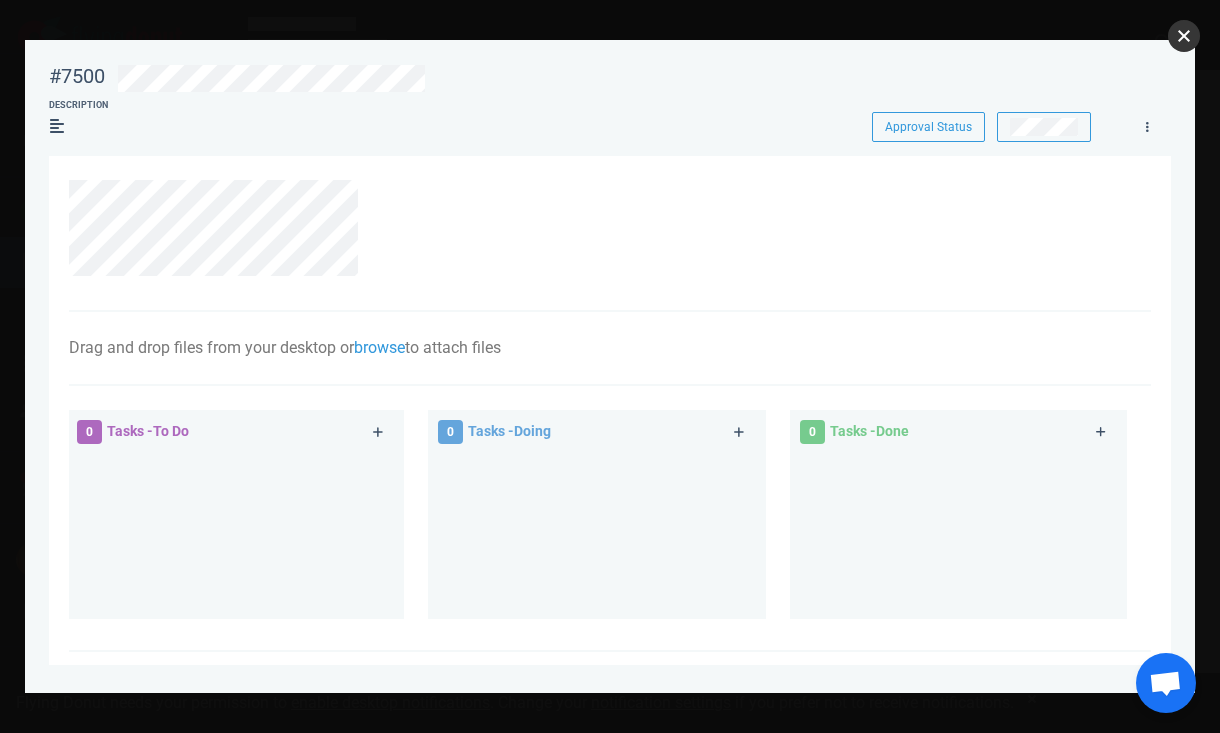 click at bounding box center (1184, 36) 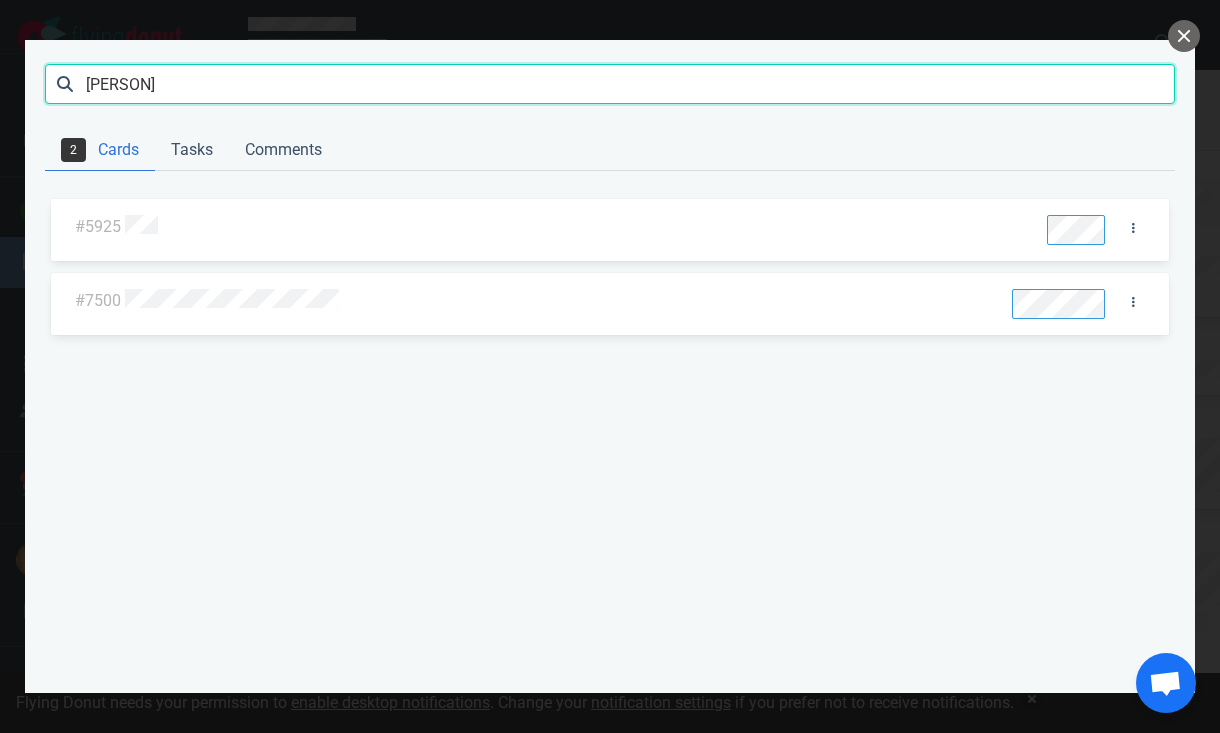 click on "nalu" at bounding box center (610, 84) 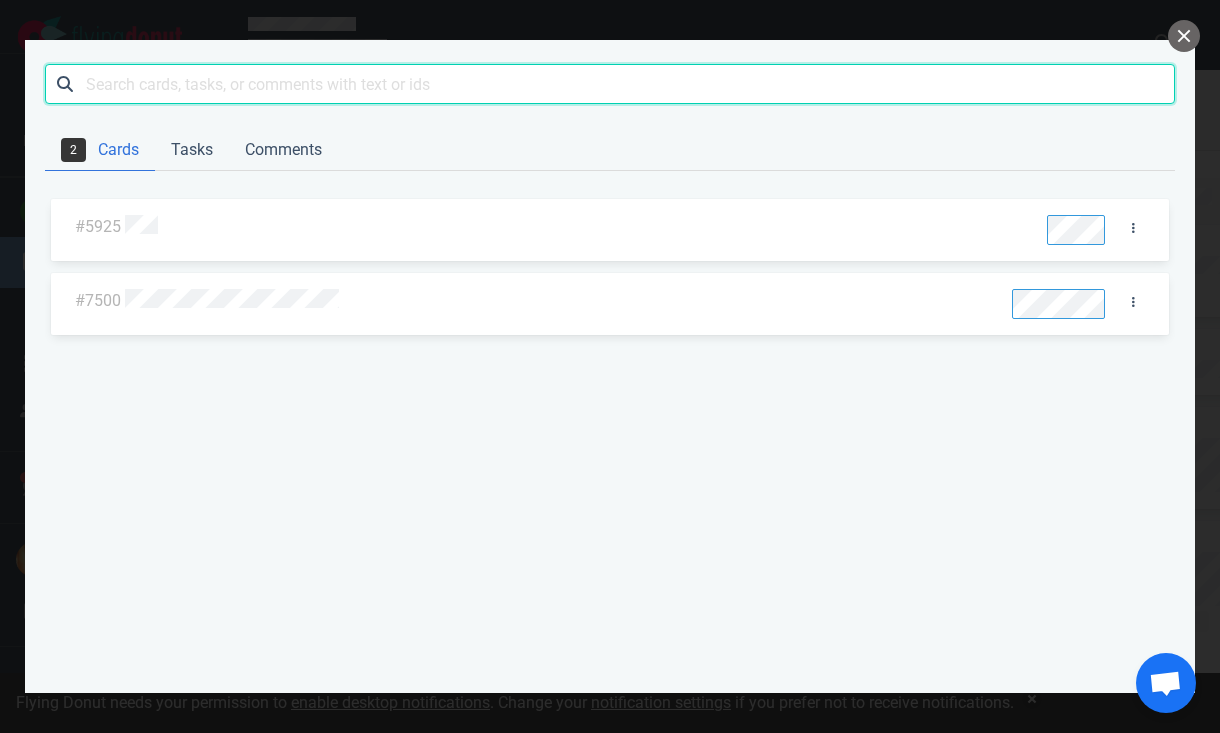 paste on "cbh" 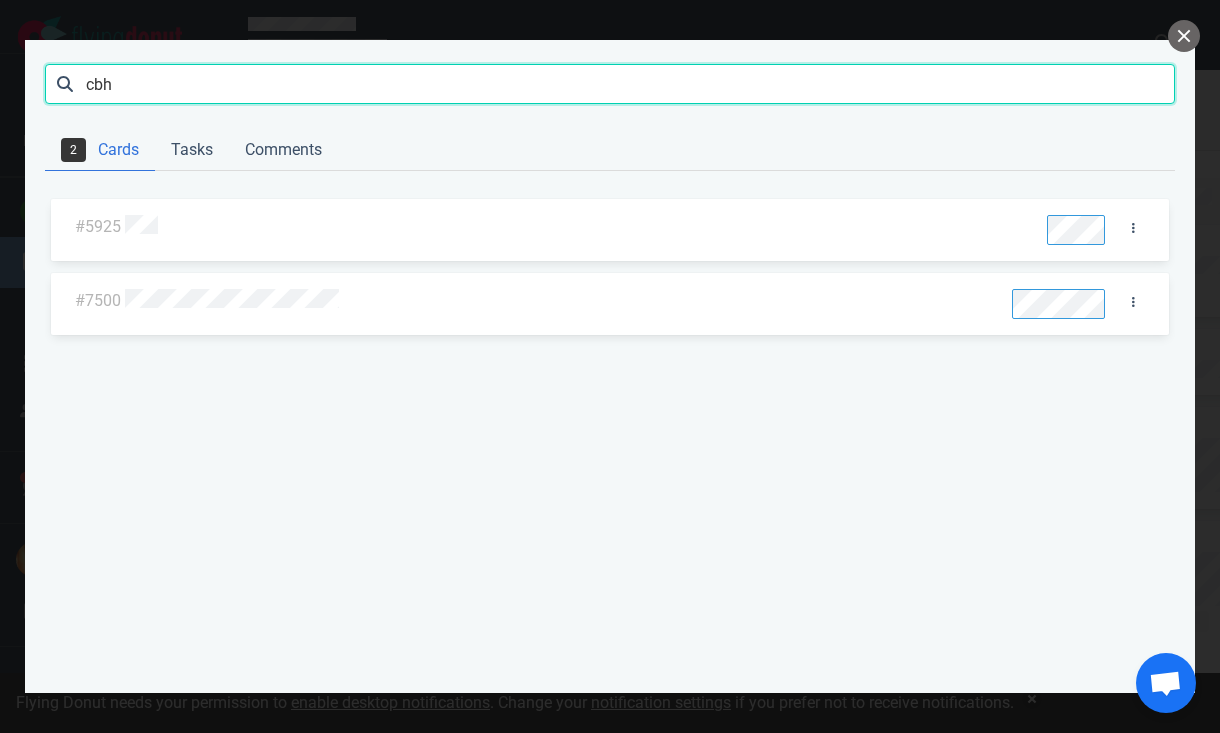 type on "cbh" 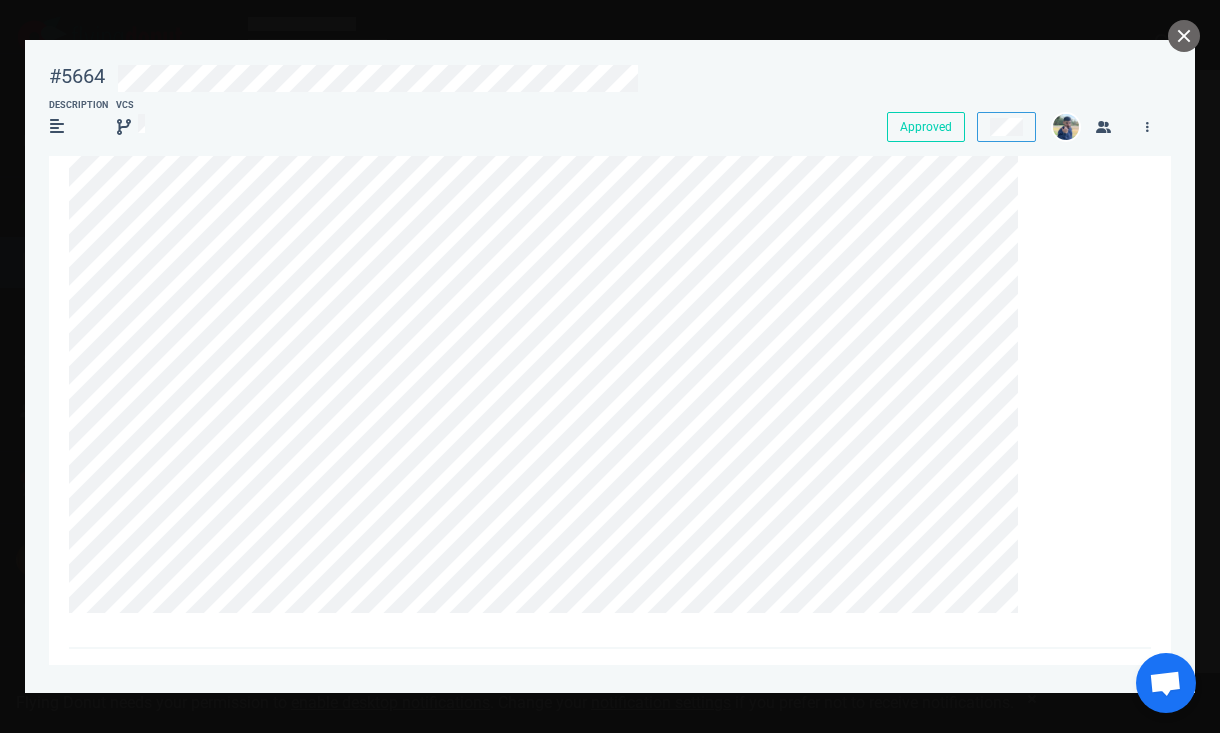 scroll, scrollTop: 508, scrollLeft: 0, axis: vertical 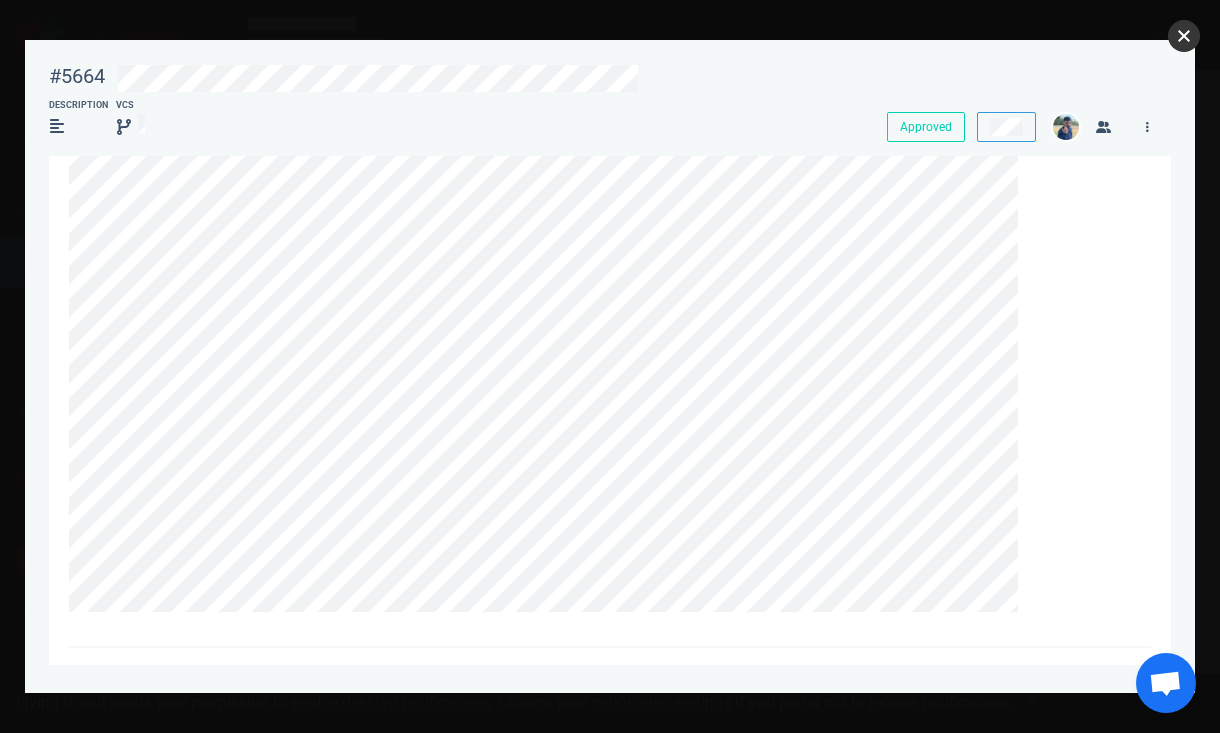 click at bounding box center [1184, 36] 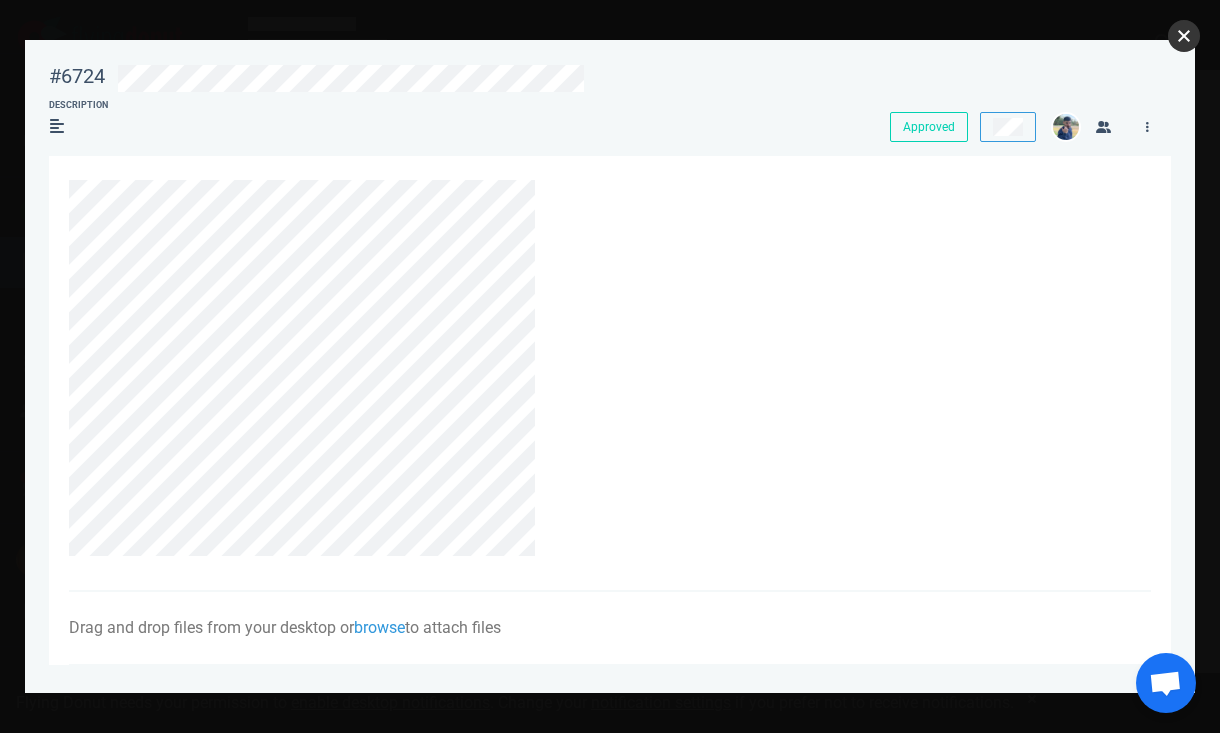 click at bounding box center (1184, 36) 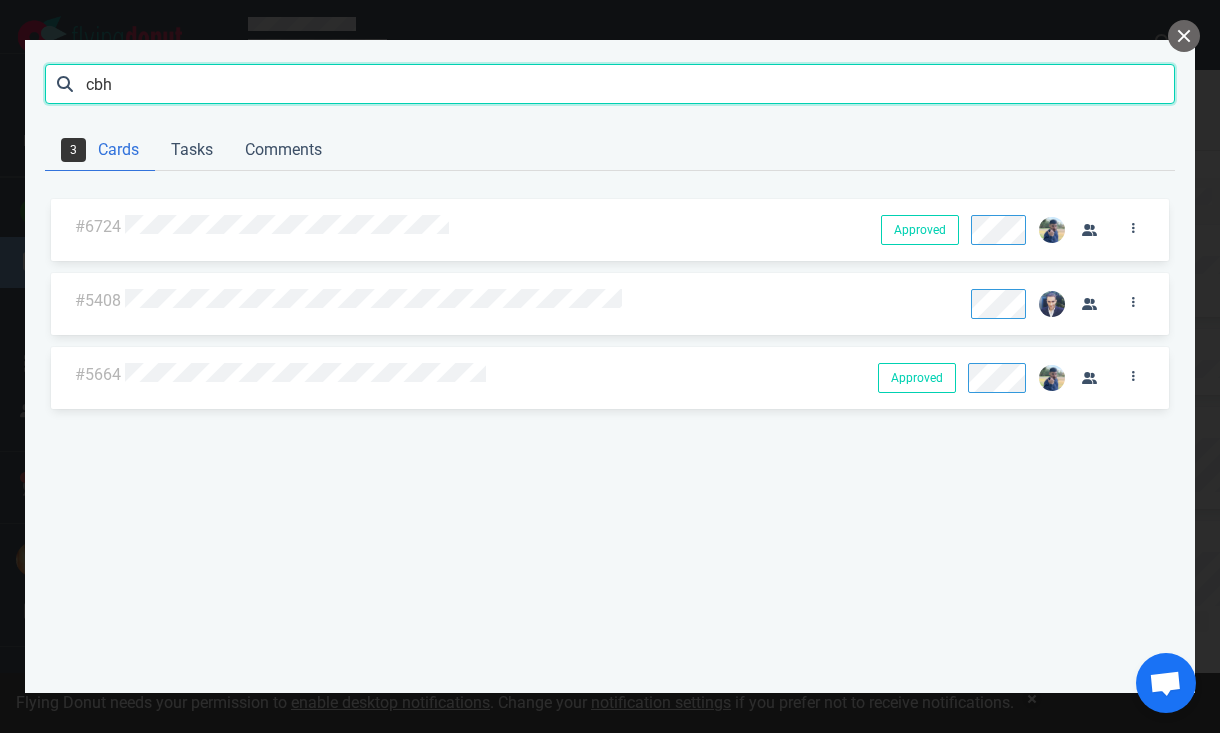 click on "cbh" at bounding box center (610, 84) 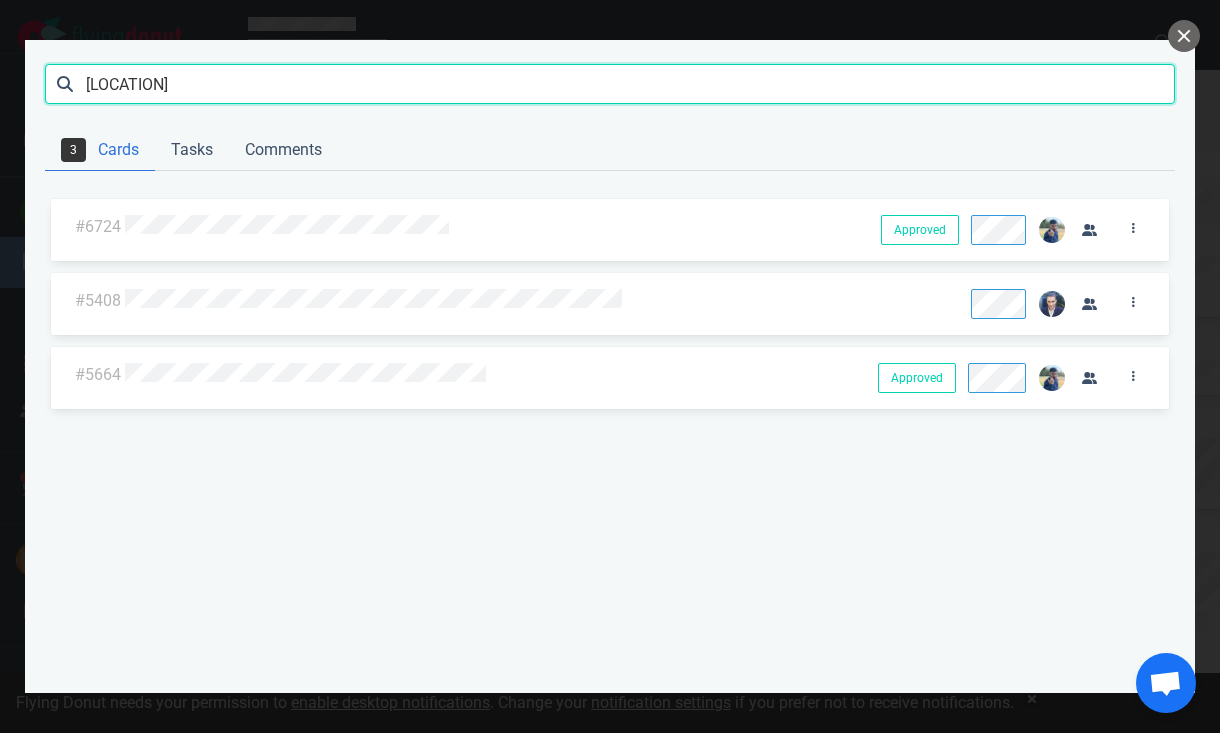 click on "Search" at bounding box center [0, 0] 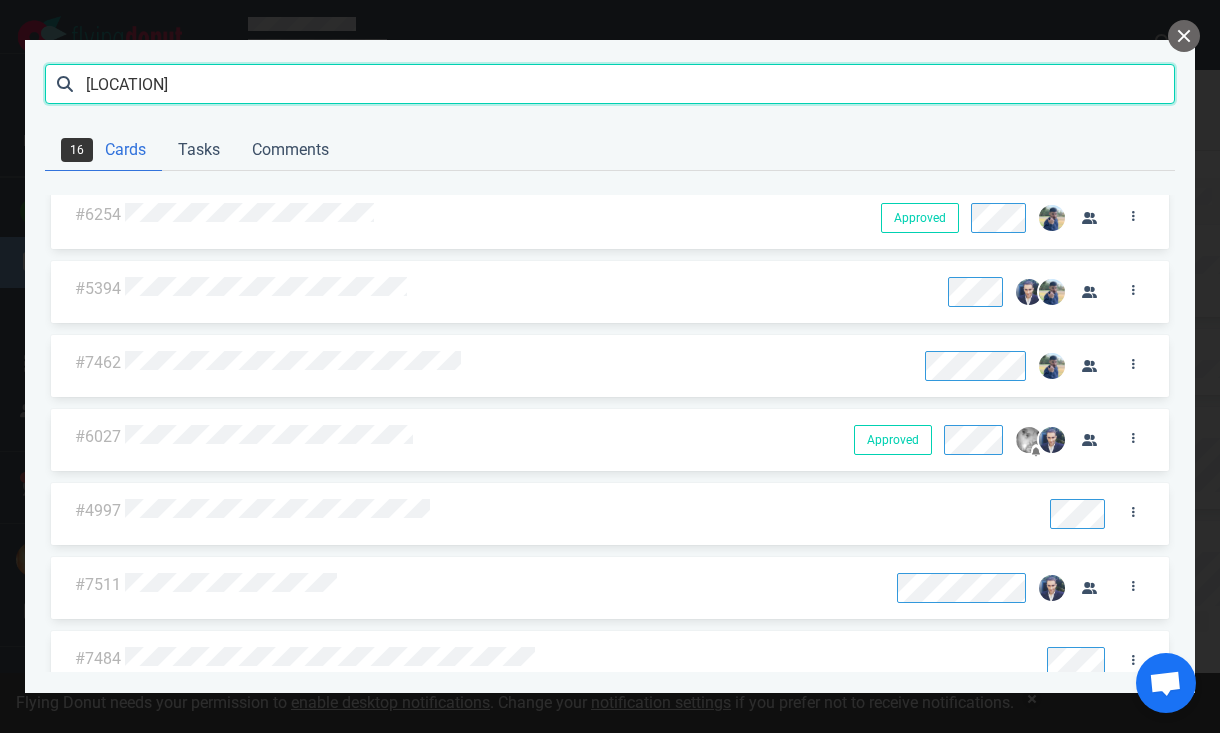 scroll, scrollTop: 236, scrollLeft: 0, axis: vertical 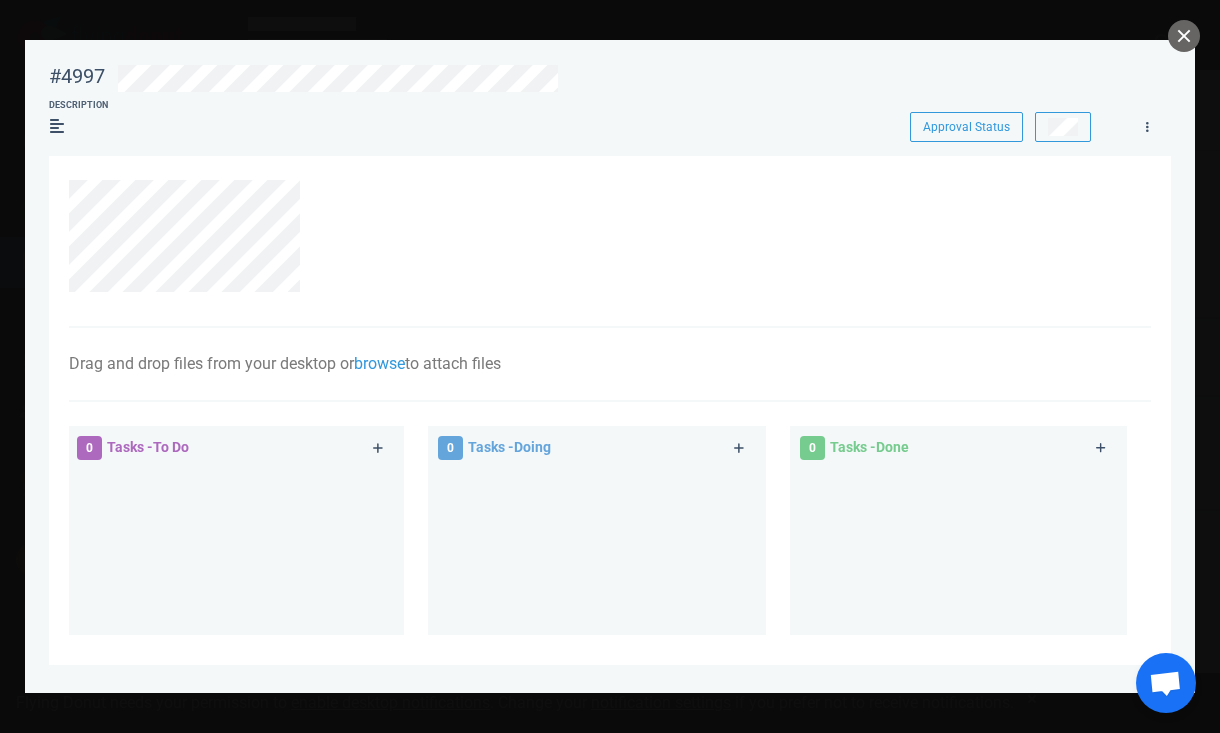 click at bounding box center [599, 236] 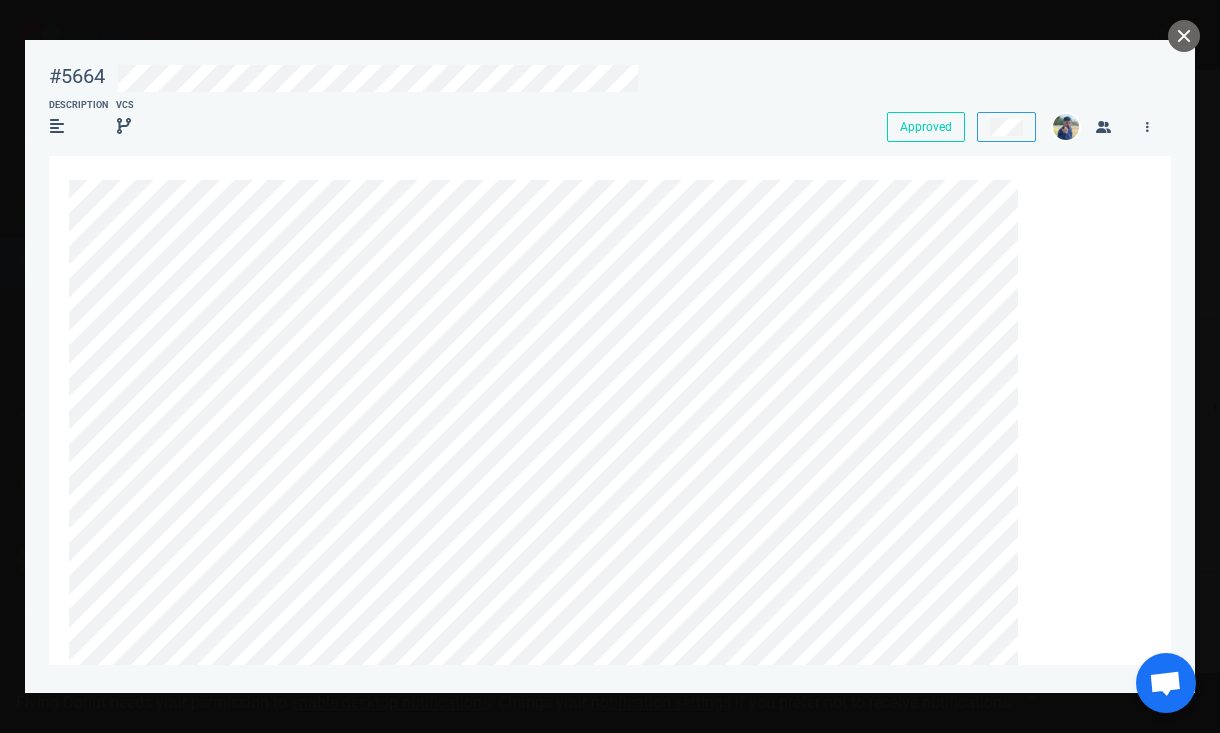 scroll, scrollTop: 0, scrollLeft: 0, axis: both 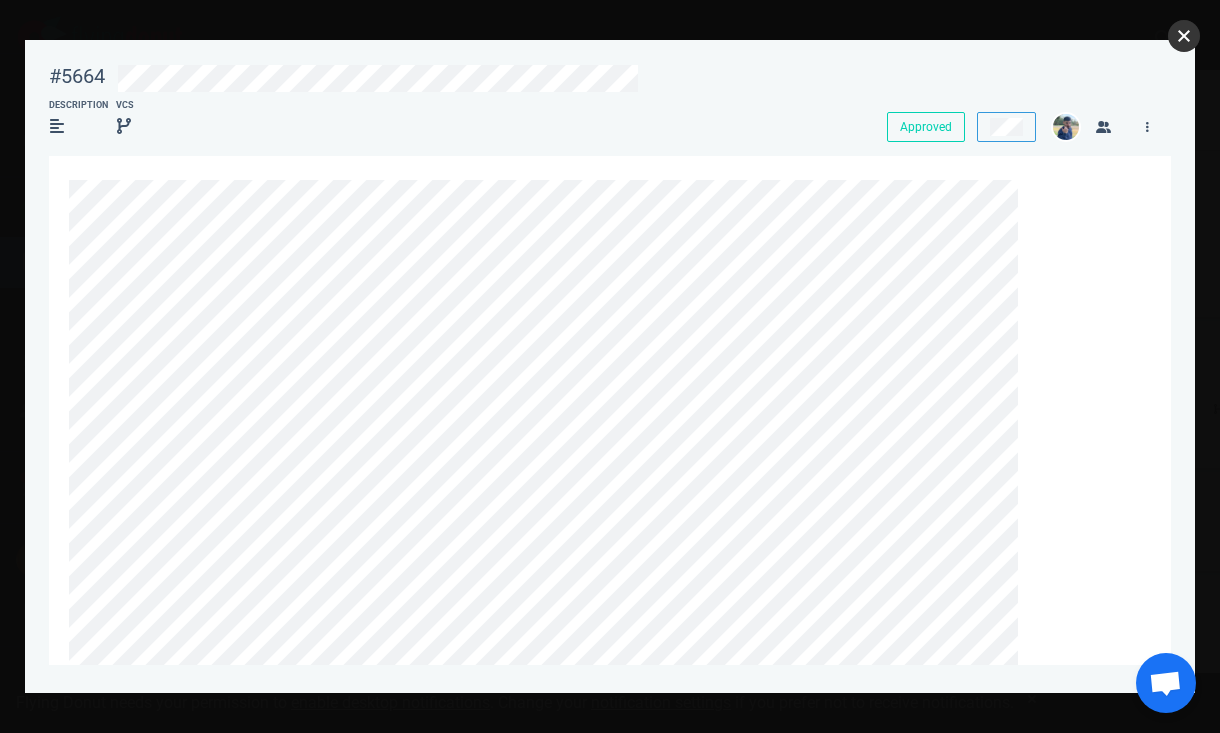 click at bounding box center [1184, 36] 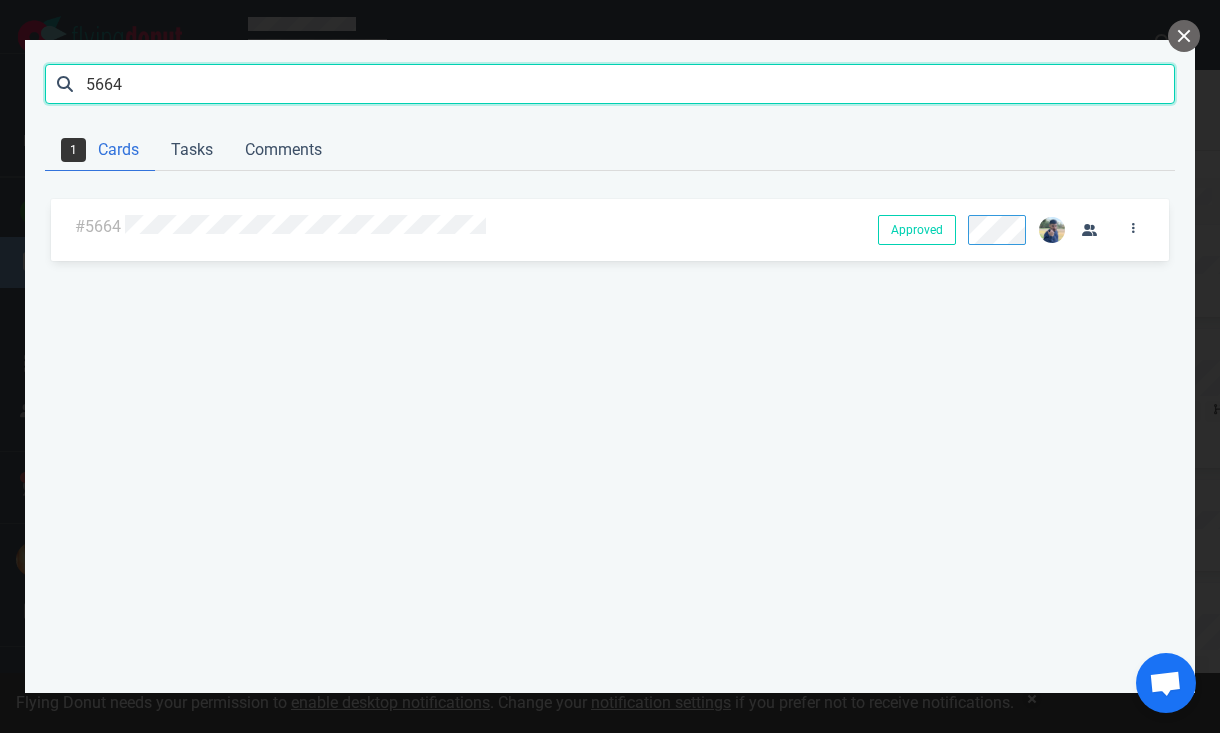 click on "5664" at bounding box center (610, 84) 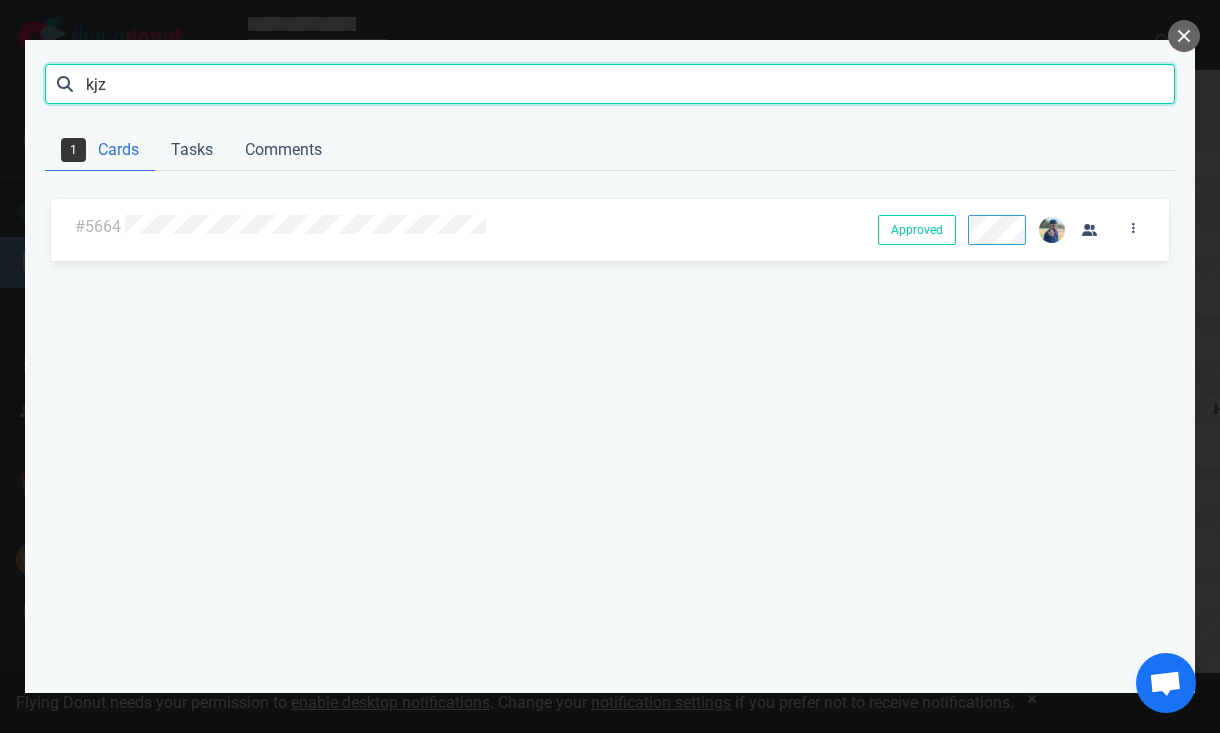 click on "Search" at bounding box center (0, 0) 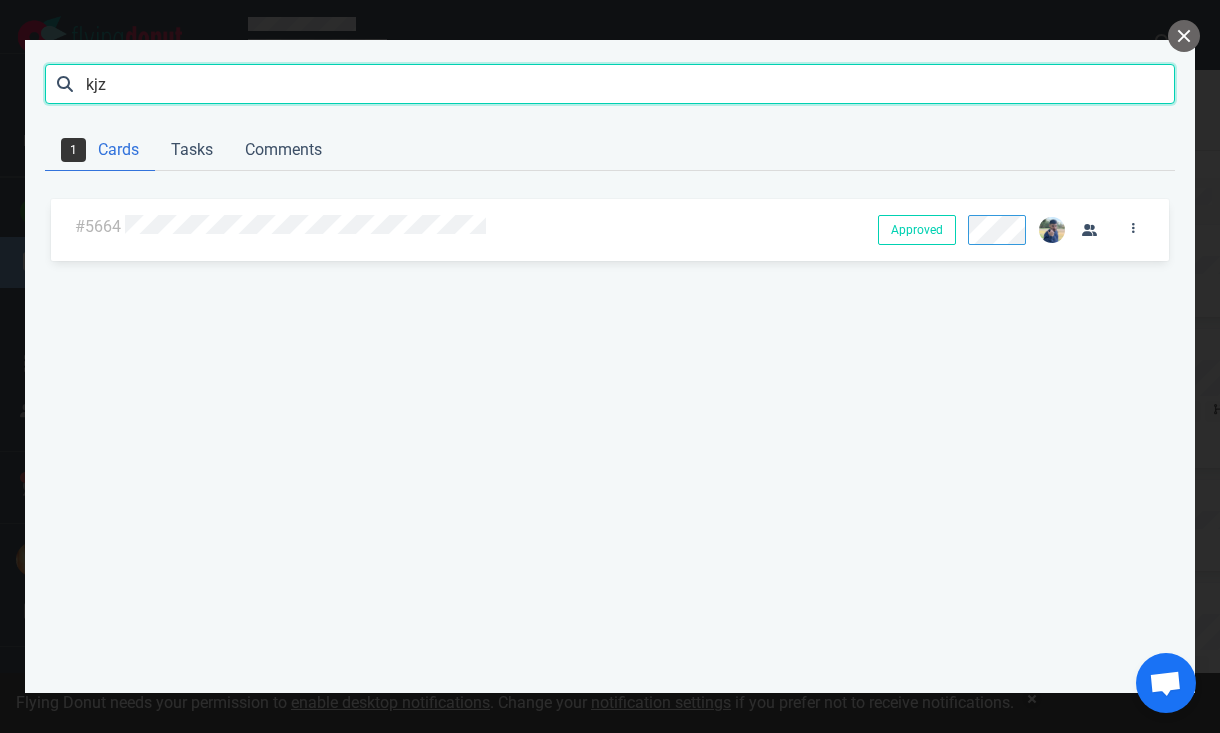 click on "kjz" at bounding box center [610, 84] 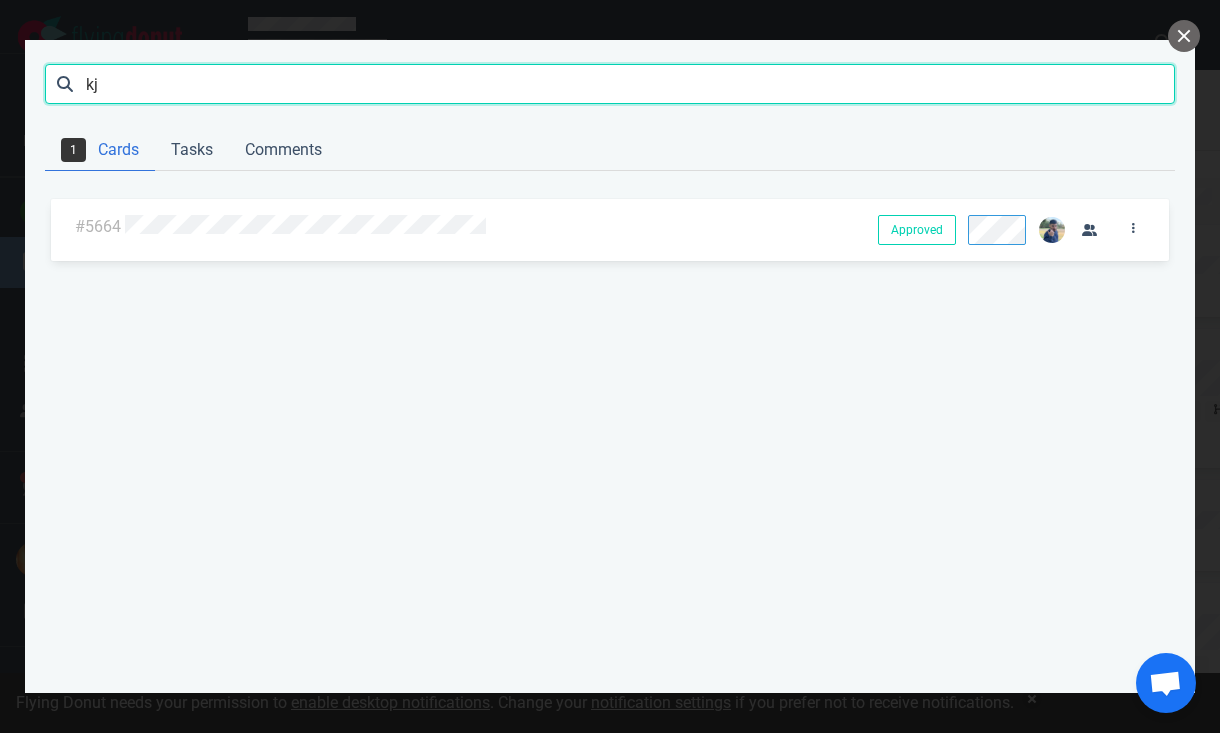 type on "kjz" 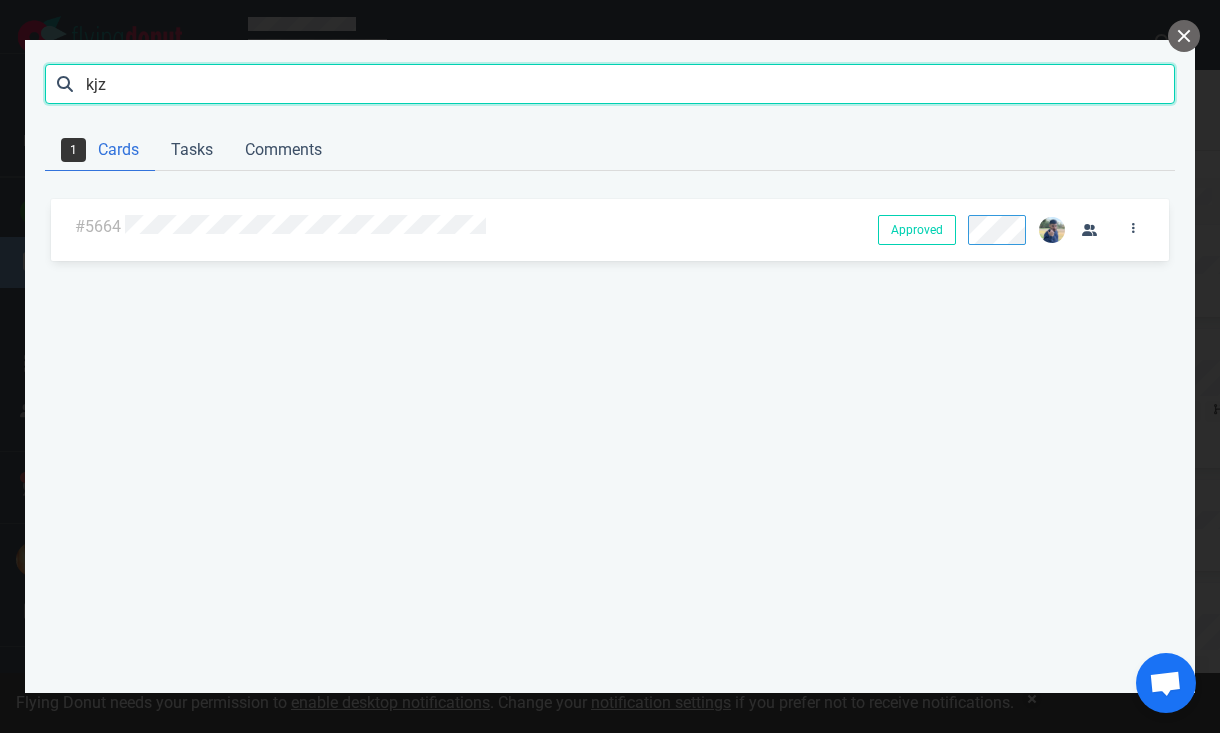 click on "Search" at bounding box center [0, 0] 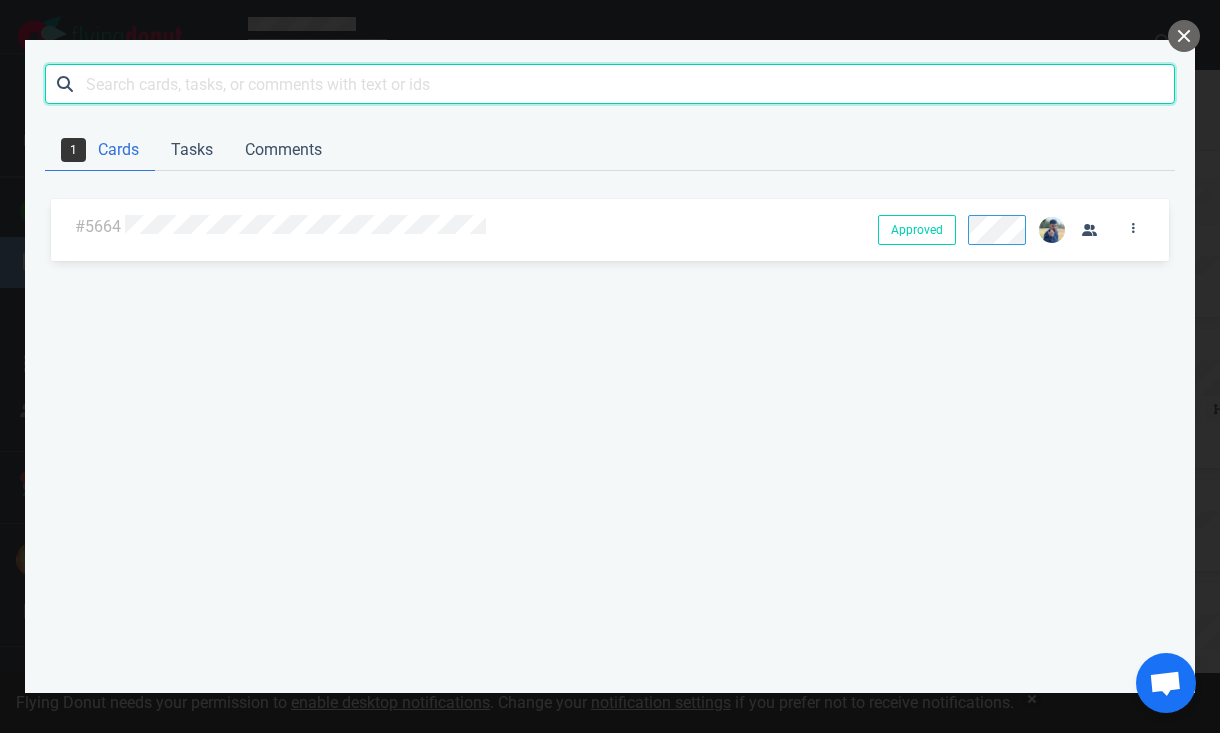 paste on "King Jason Zante" 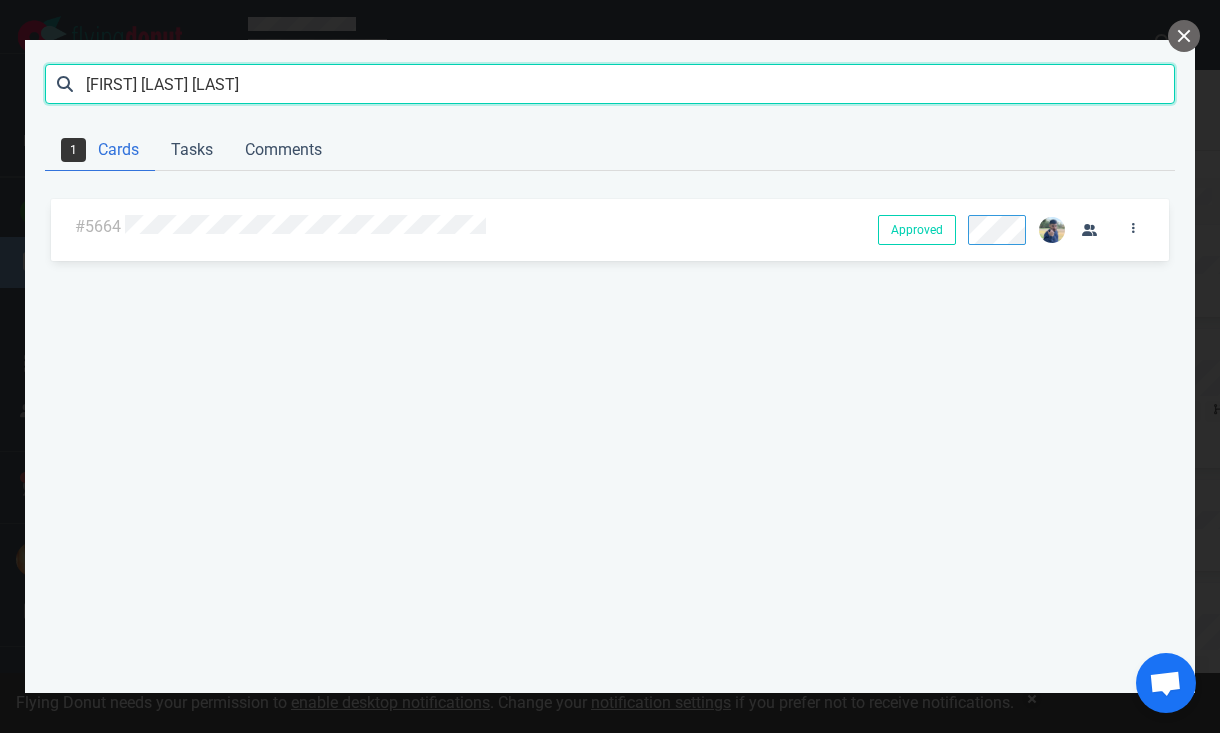 type on "King Jason Zante" 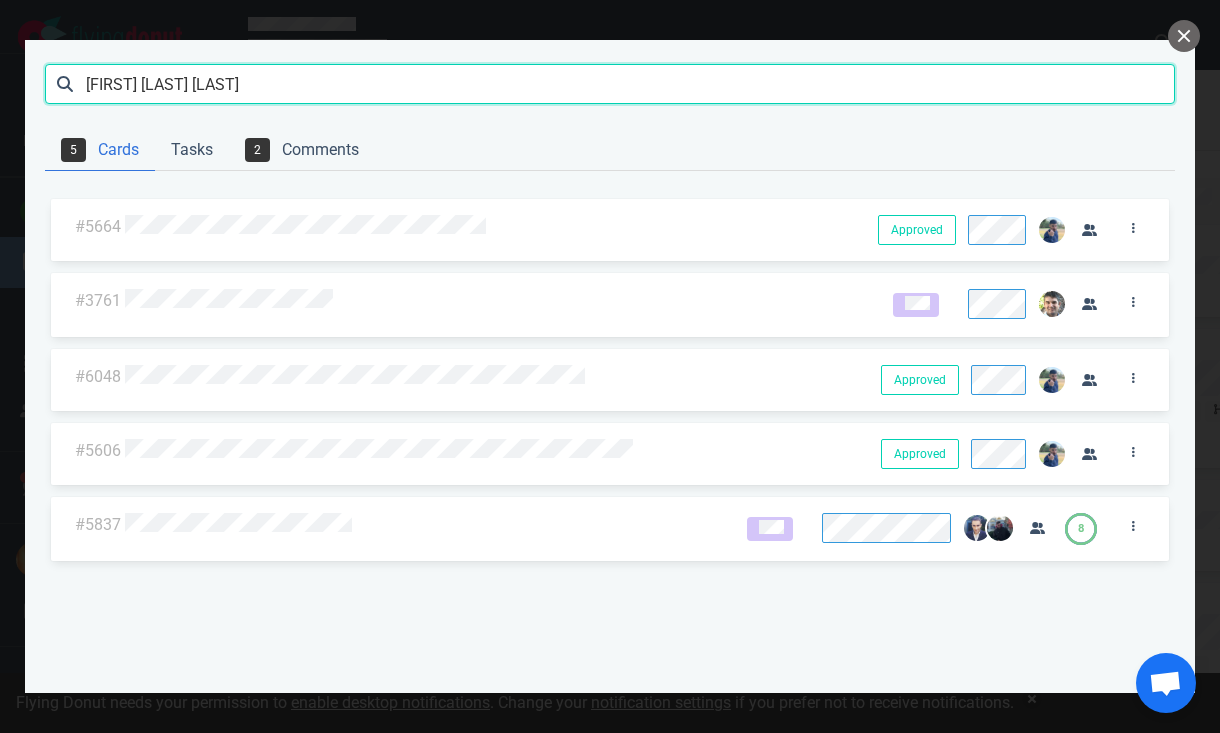 click on "King Jason Zante" at bounding box center (610, 84) 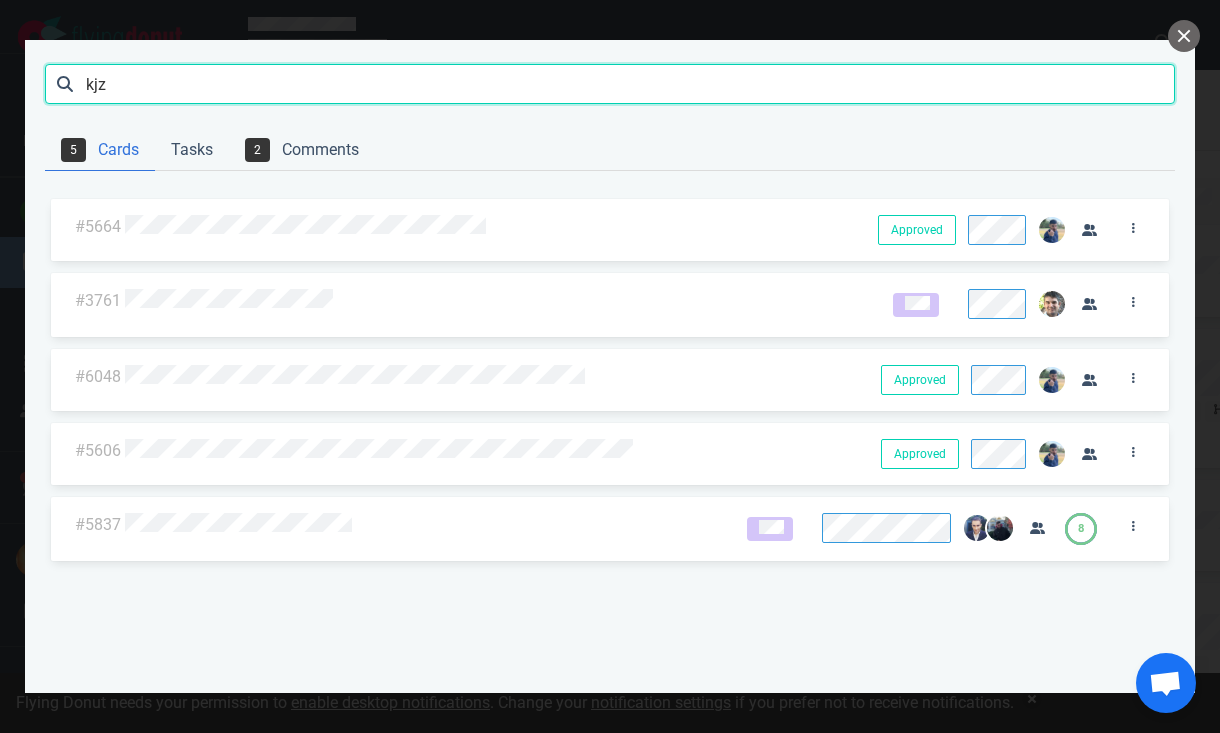 type on "kjz" 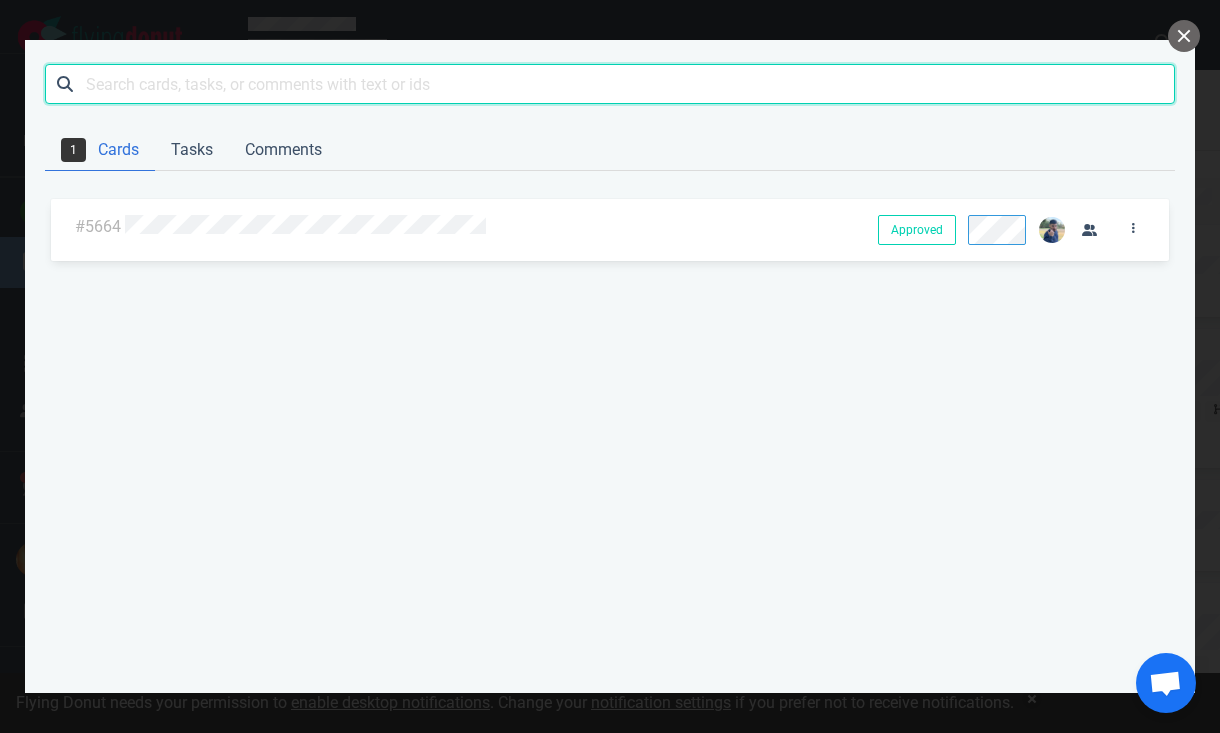 type 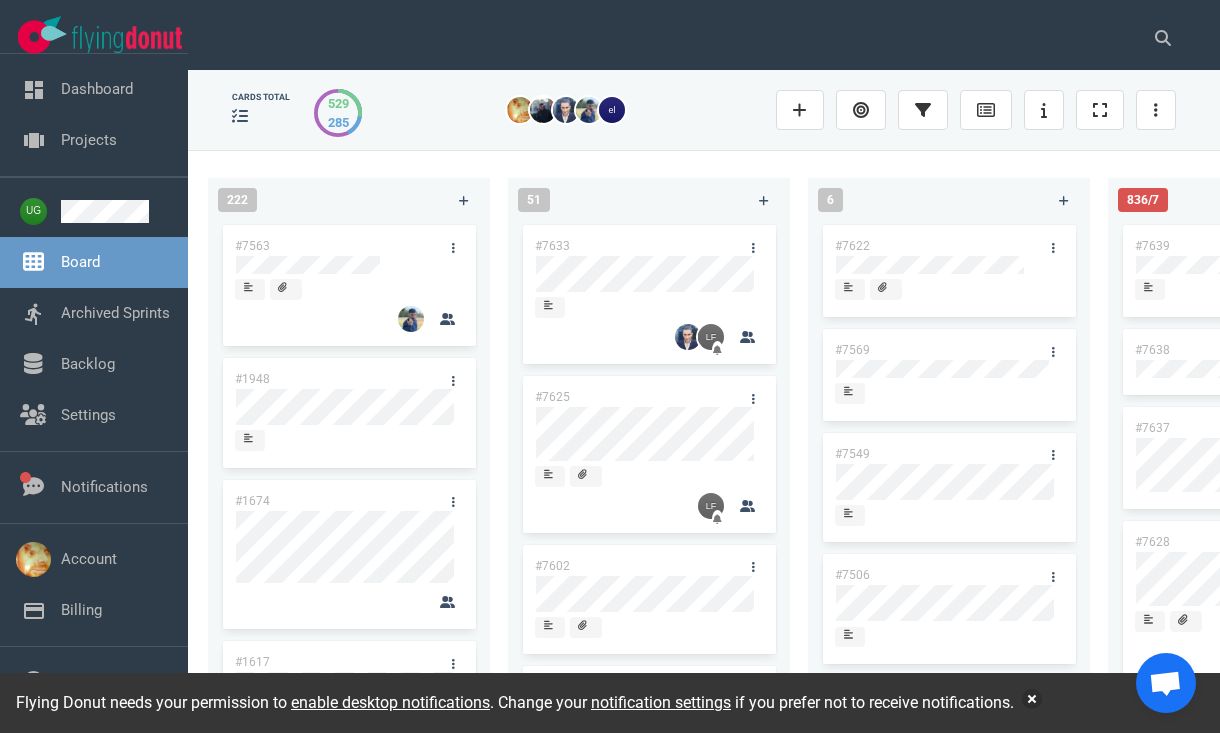 scroll, scrollTop: 0, scrollLeft: 0, axis: both 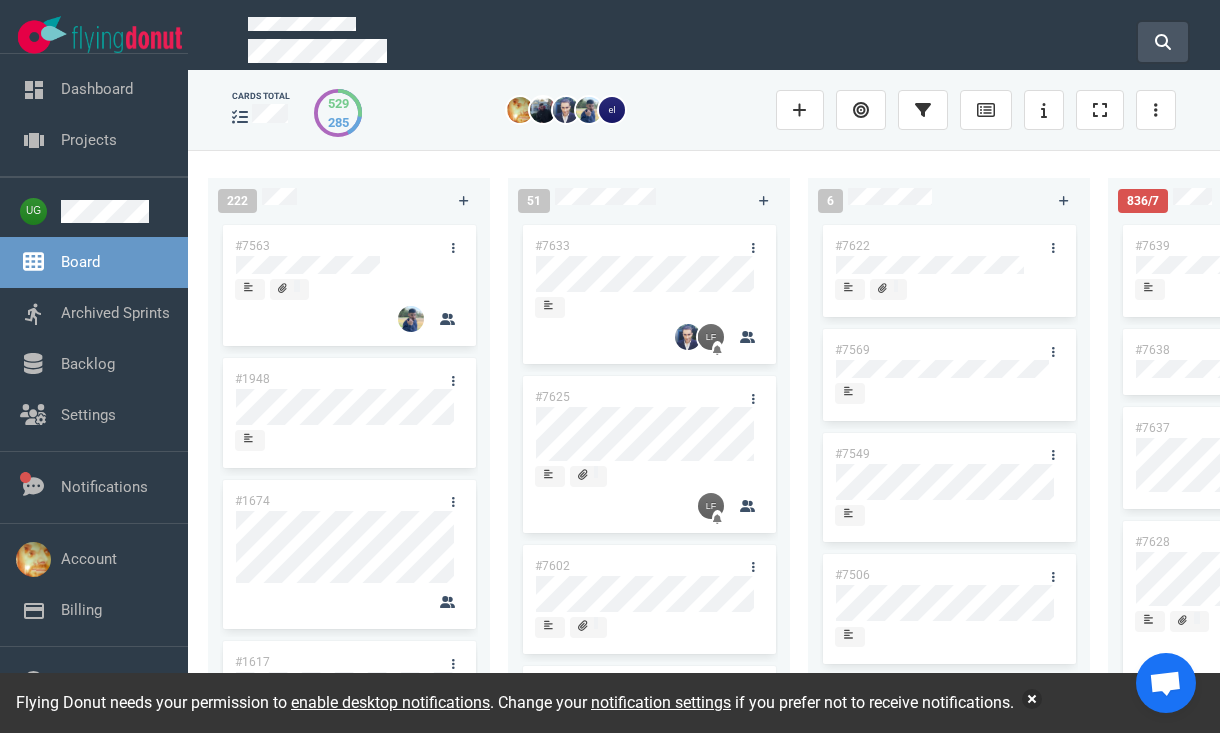 click at bounding box center [1163, 42] 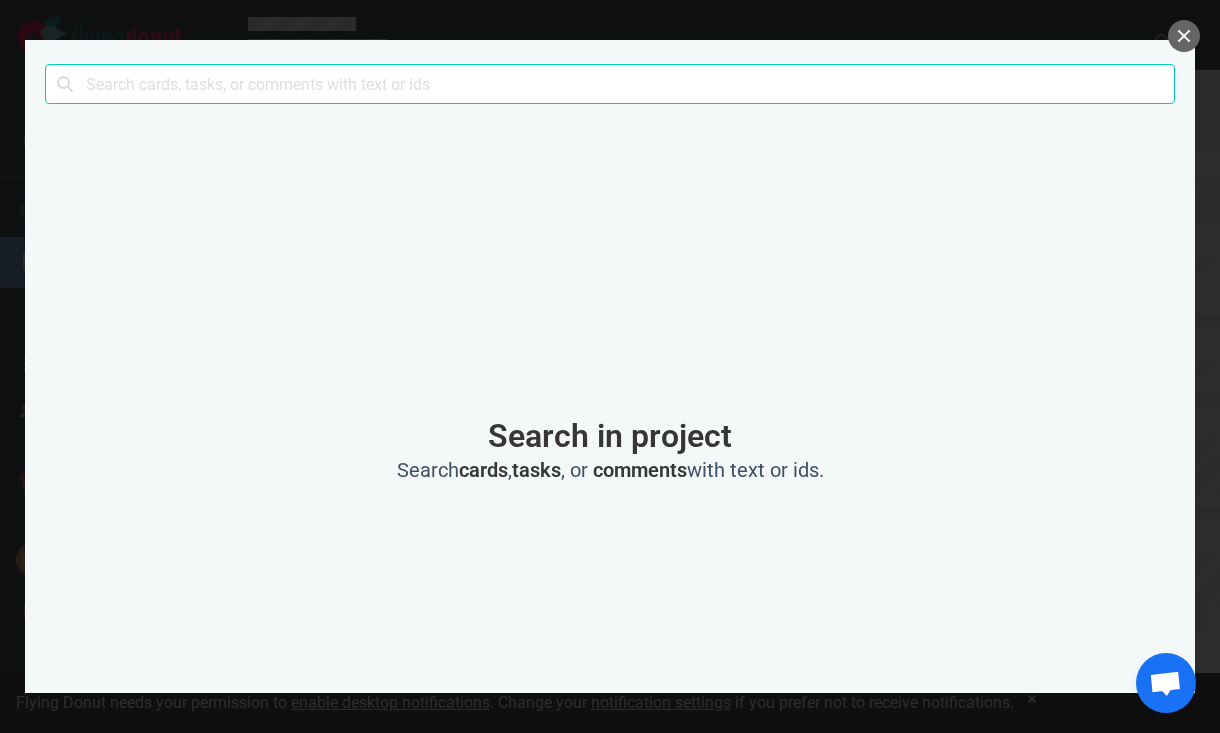 click at bounding box center (610, 84) 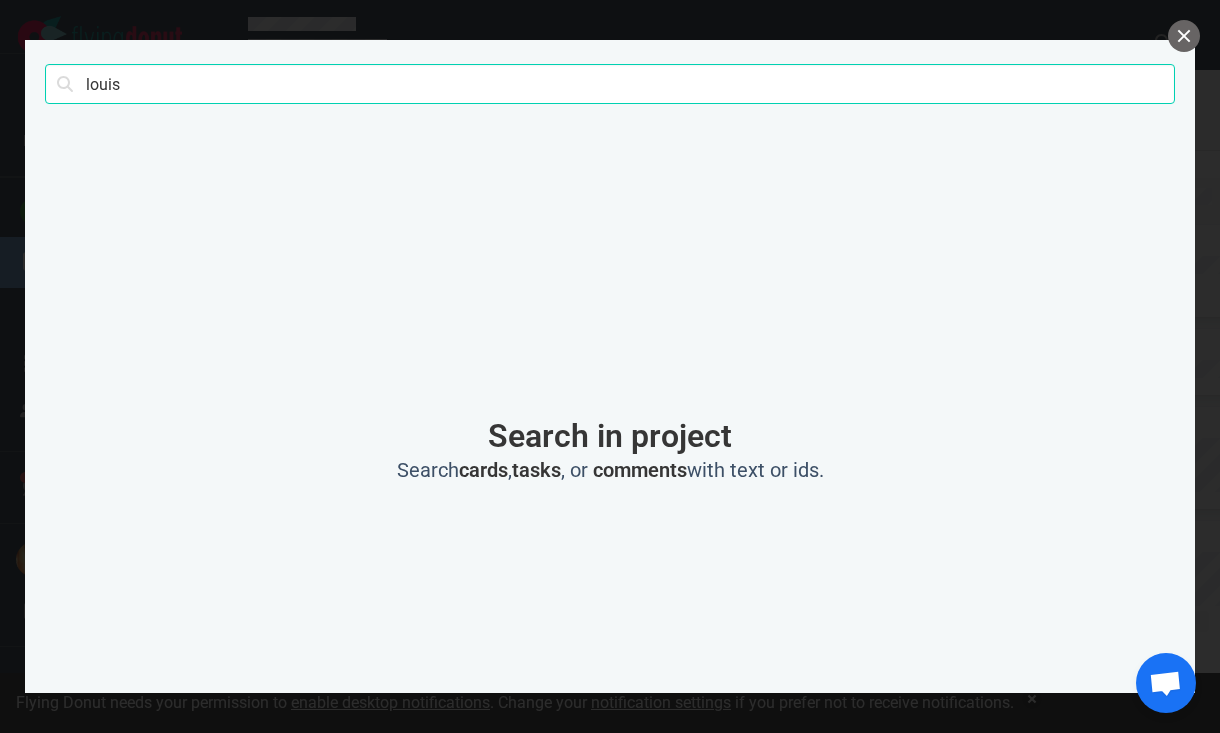 type on "louis" 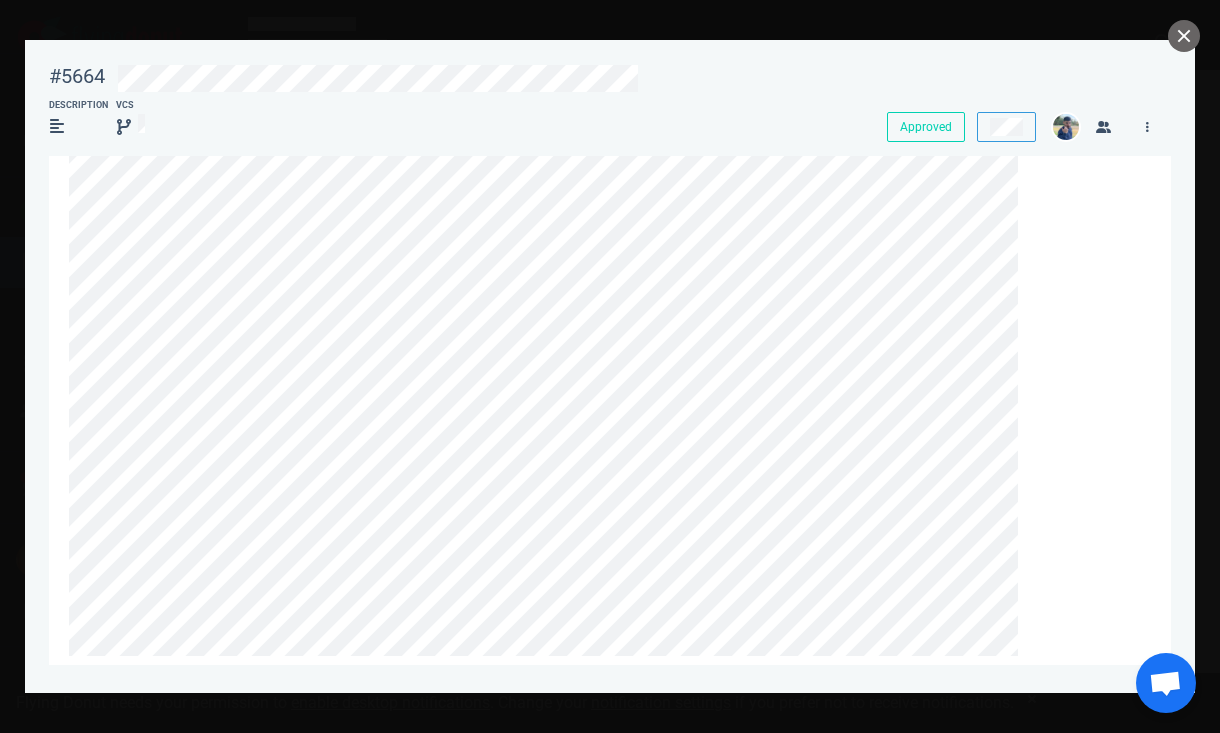 scroll, scrollTop: 466, scrollLeft: 0, axis: vertical 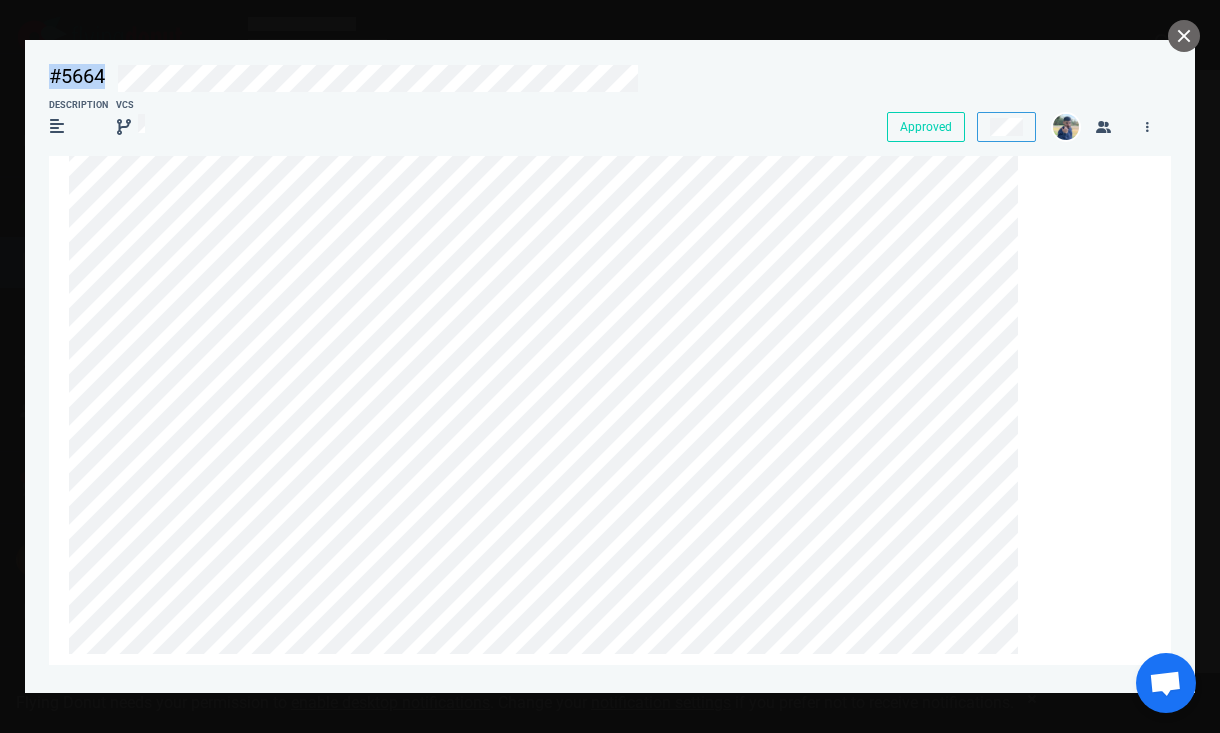 drag, startPoint x: 110, startPoint y: 73, endPoint x: 39, endPoint y: 73, distance: 71 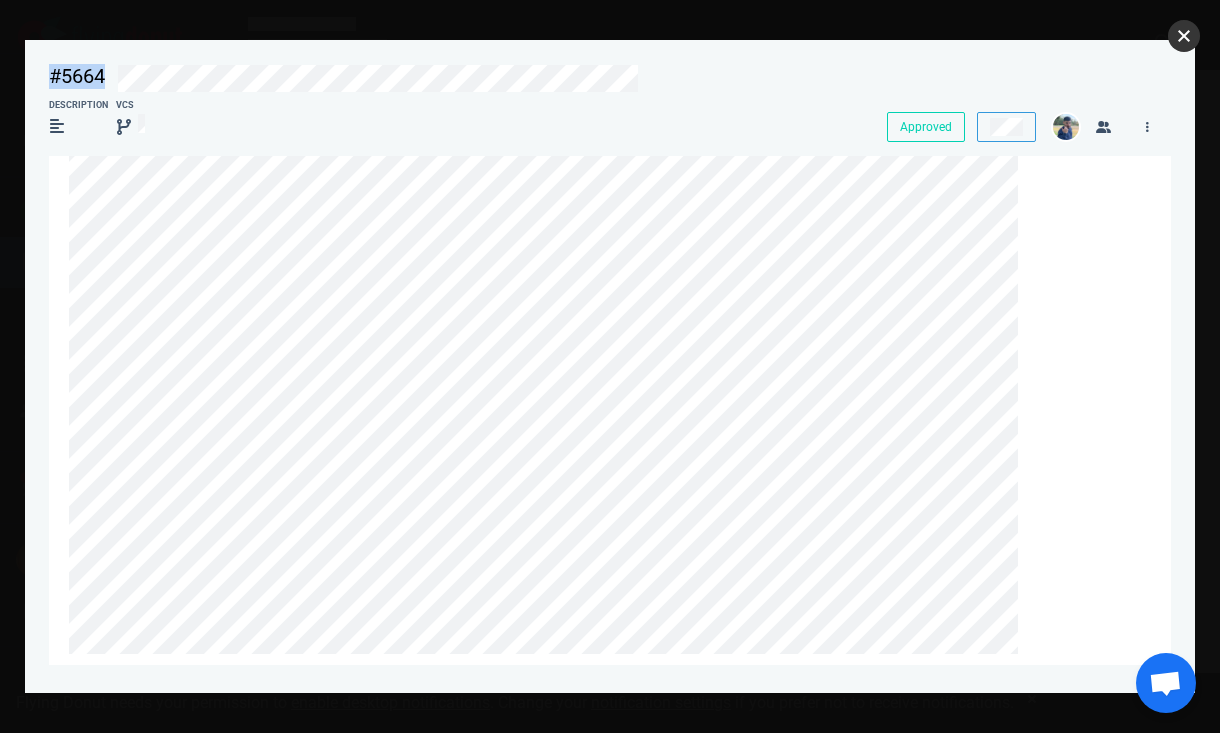 click at bounding box center [1184, 36] 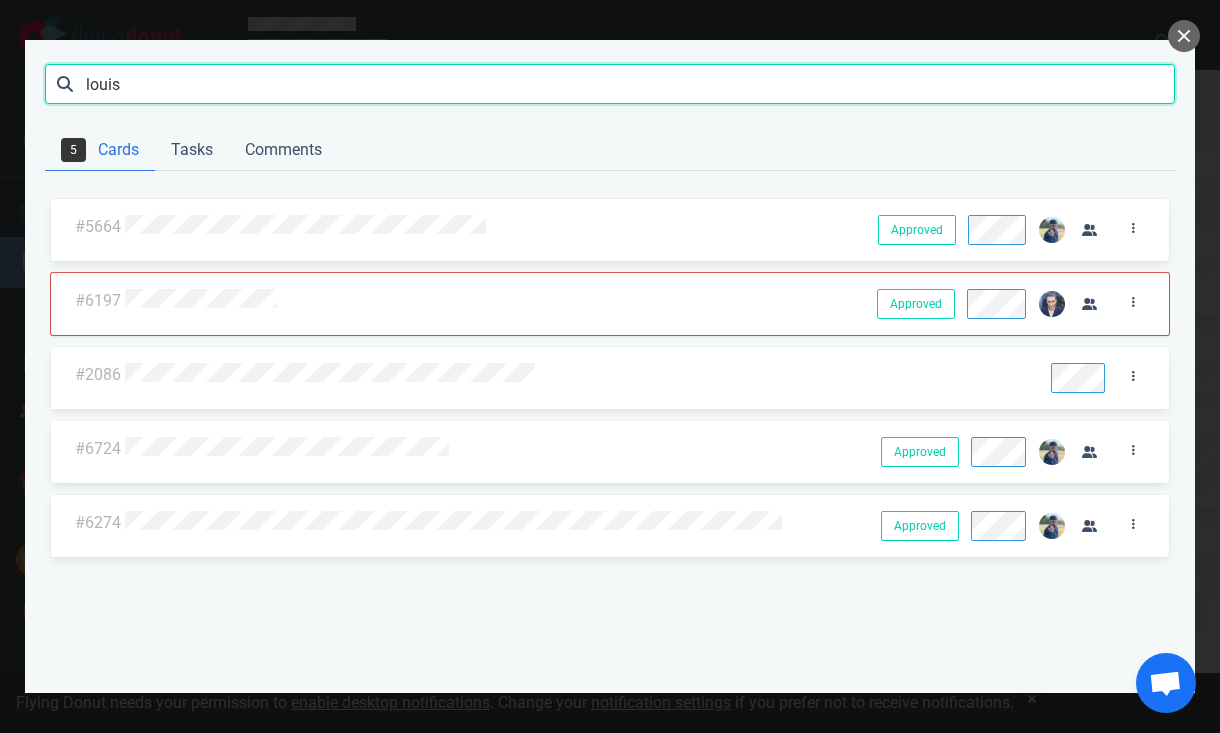 click on "louis" at bounding box center [610, 84] 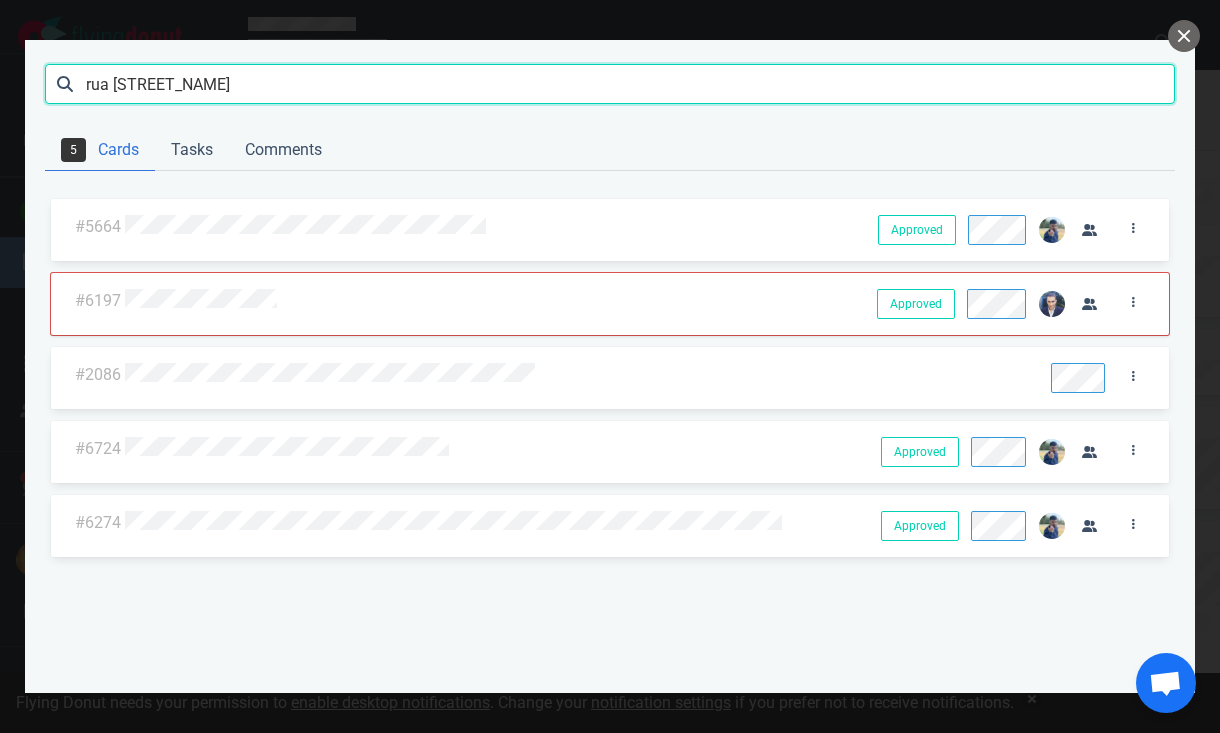 click on "Search" at bounding box center [0, 0] 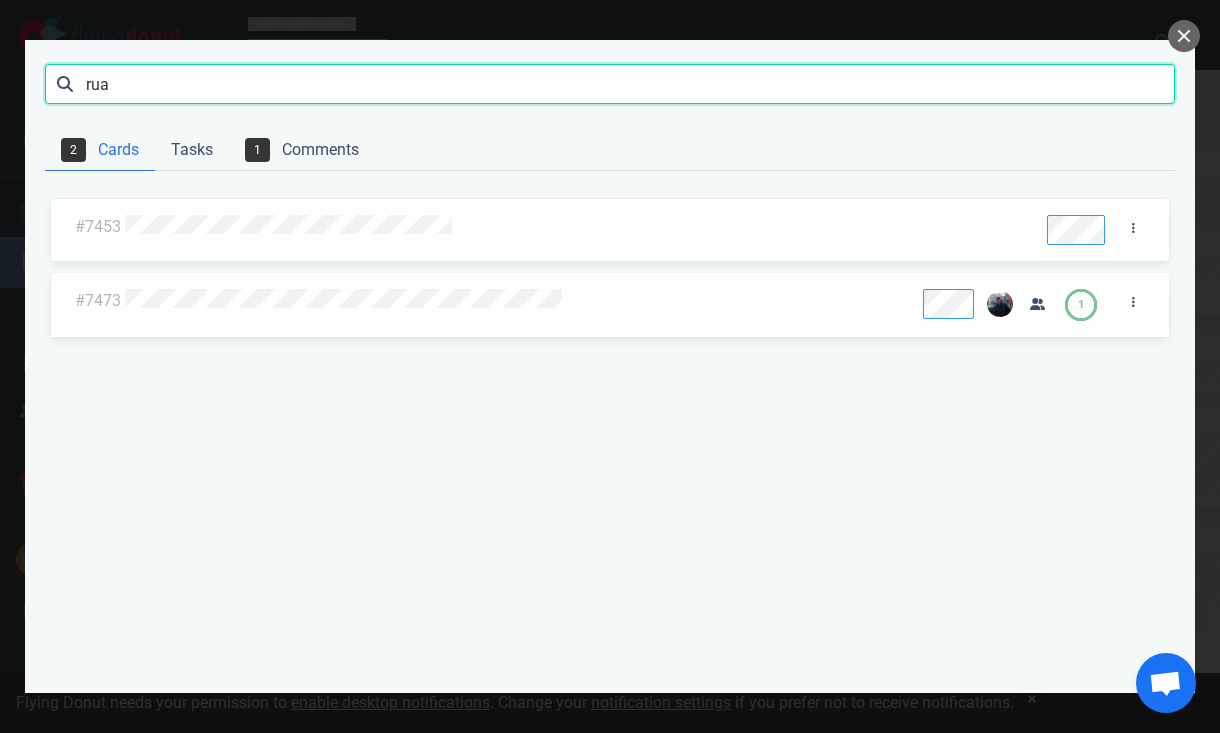 click on "Search" at bounding box center (0, 0) 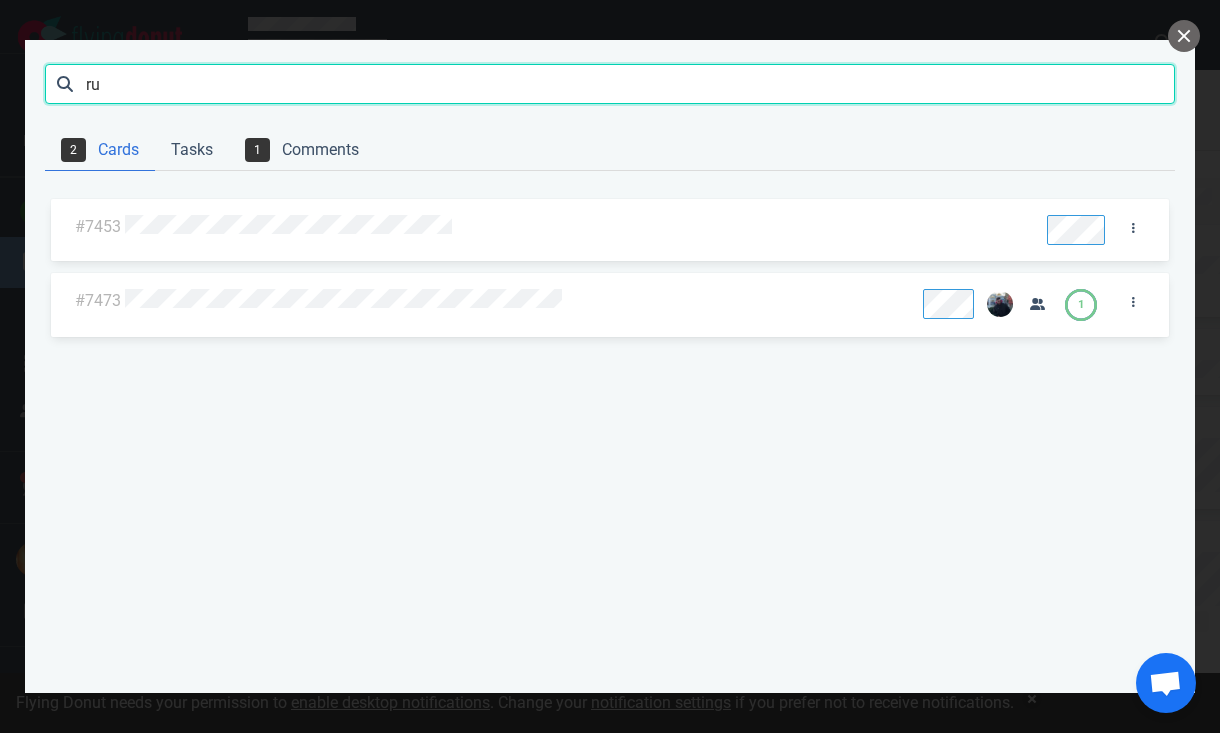 type on "rua" 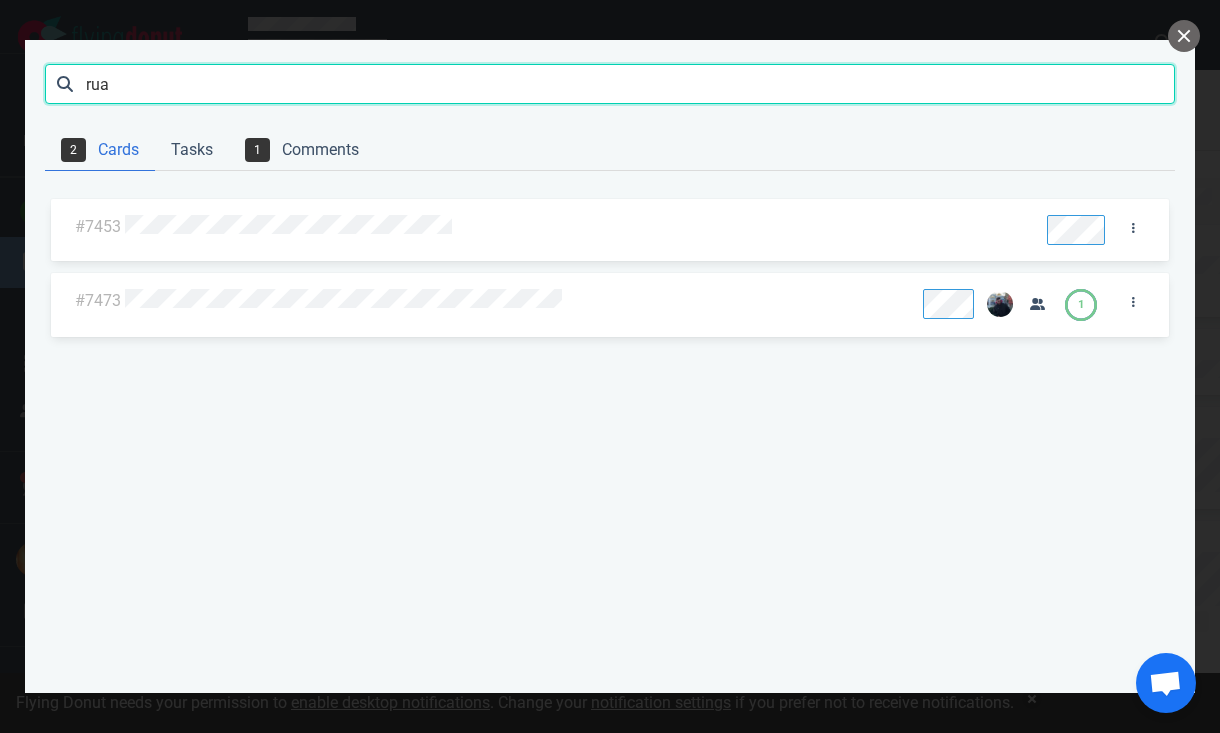 click on "Search" at bounding box center [0, 0] 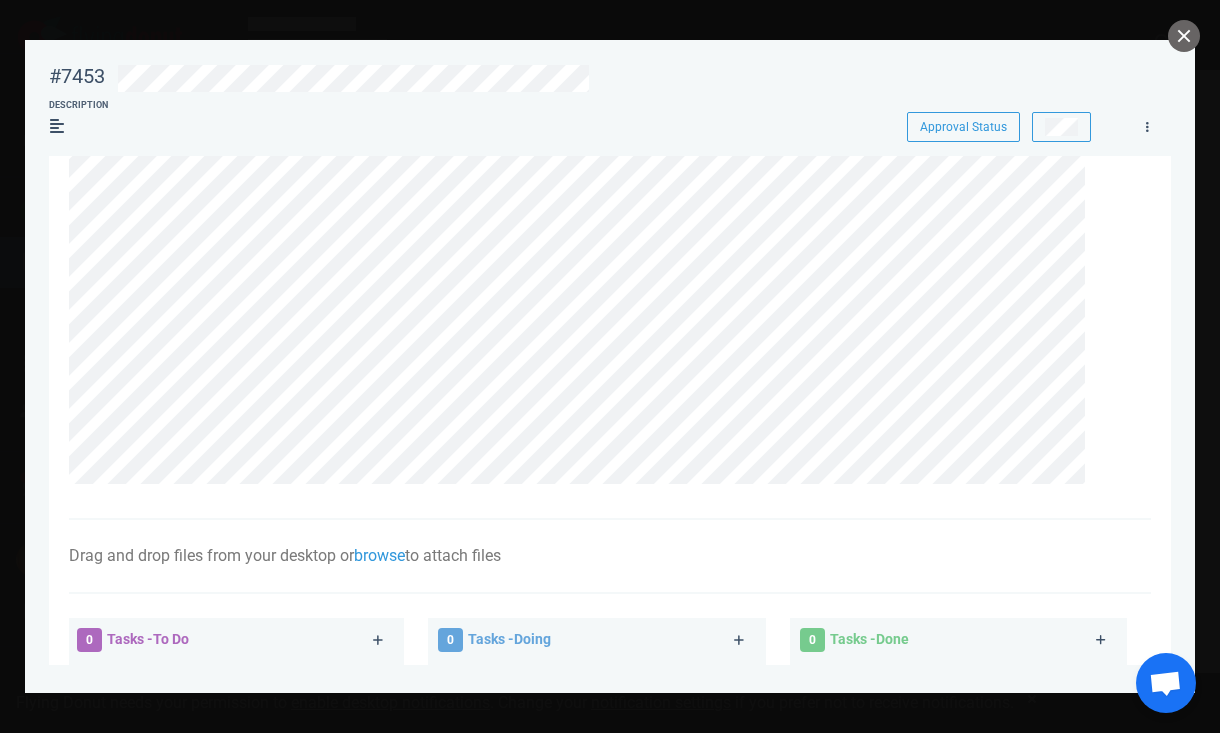 scroll, scrollTop: 835, scrollLeft: 0, axis: vertical 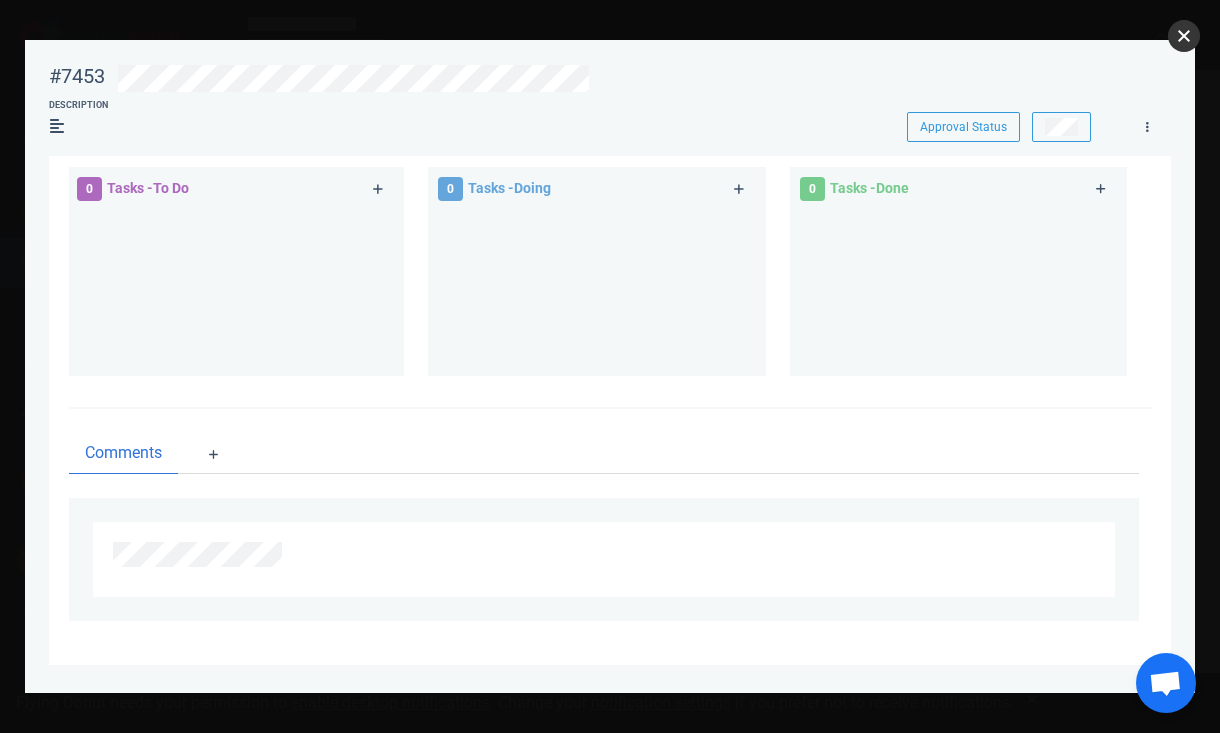 click at bounding box center (1184, 36) 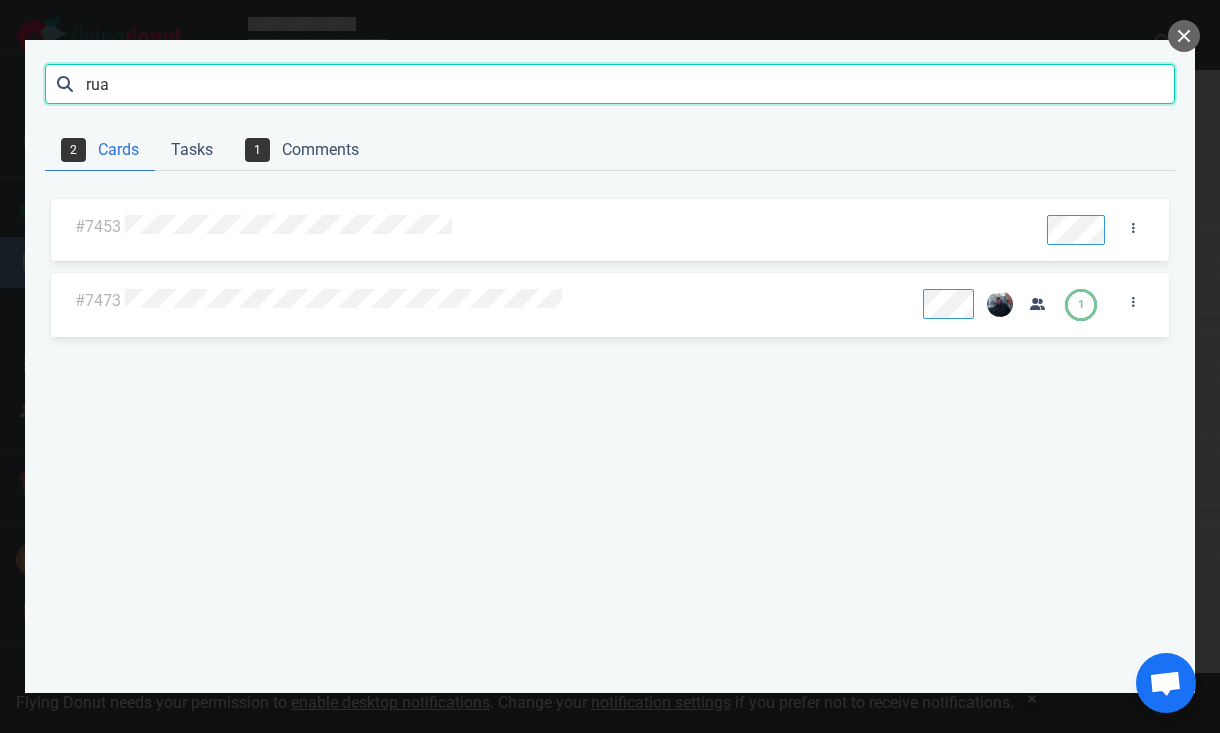 click on "rua" at bounding box center [610, 84] 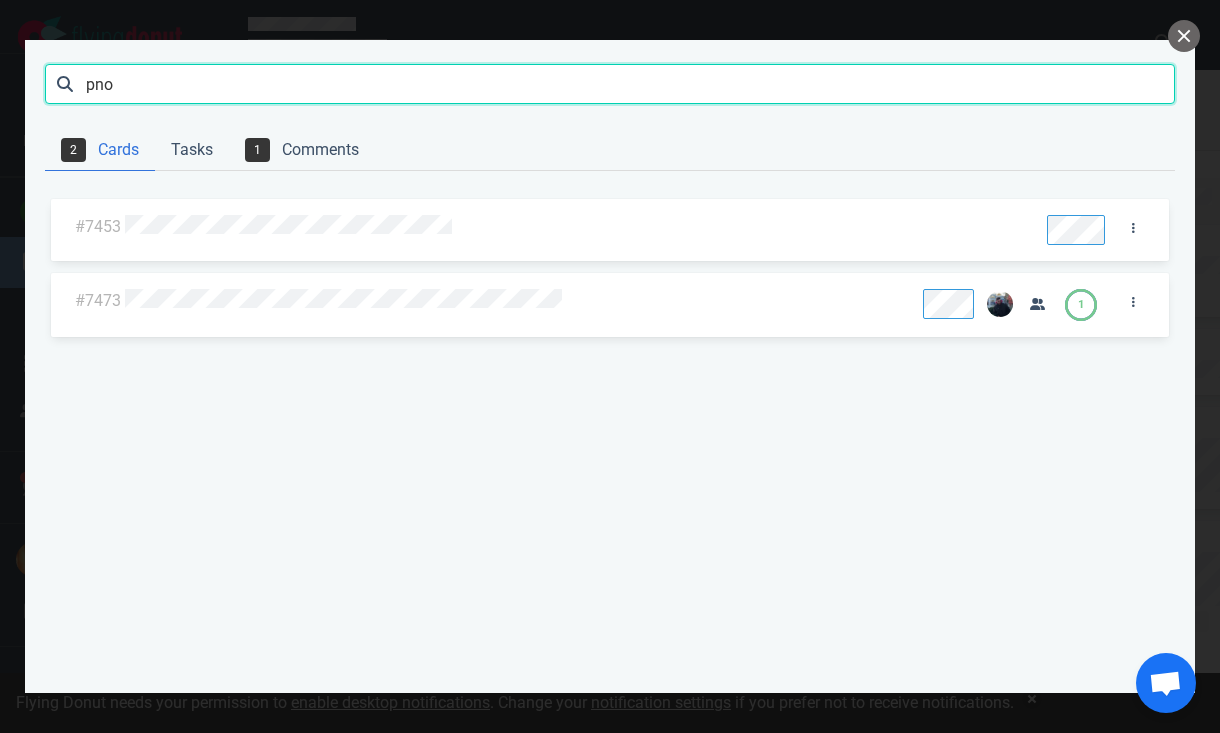 type on "pno" 